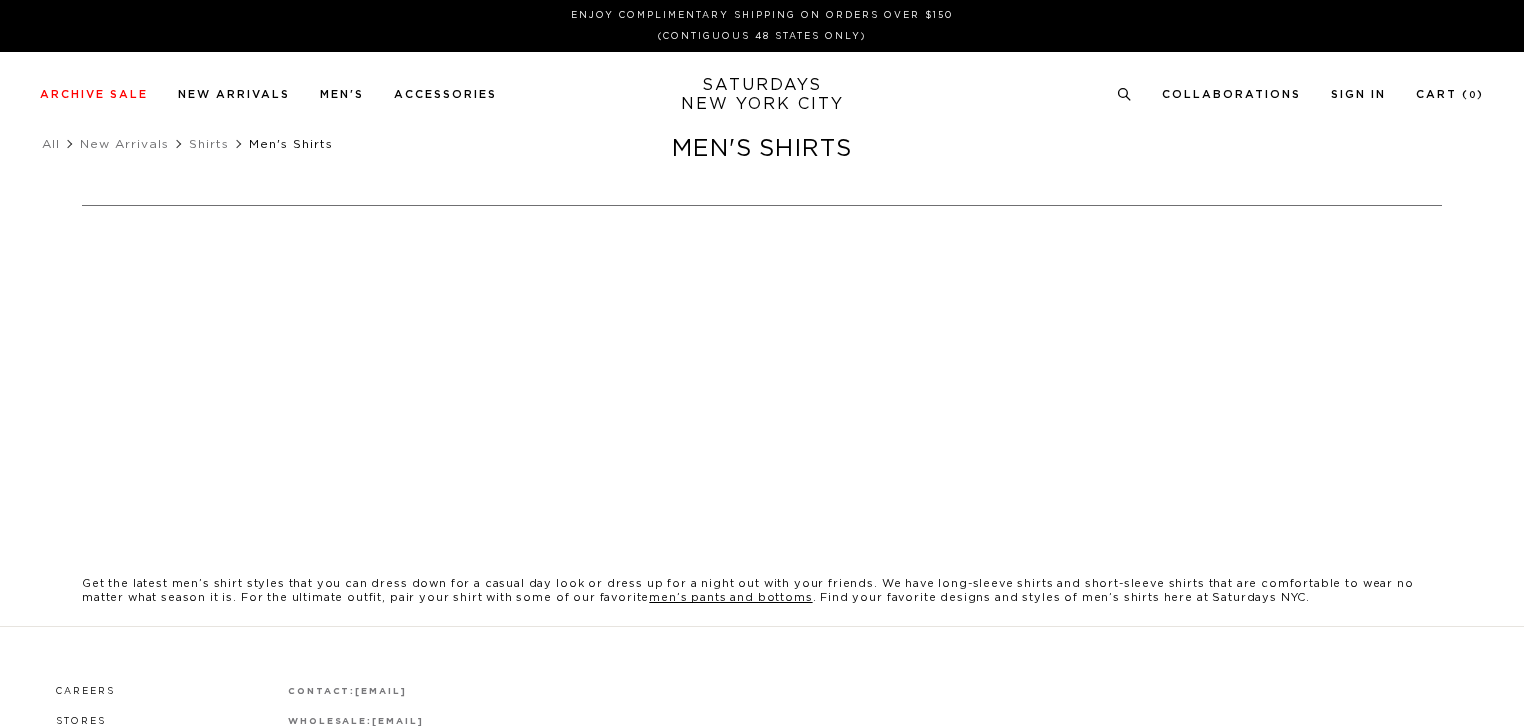 scroll, scrollTop: 0, scrollLeft: 0, axis: both 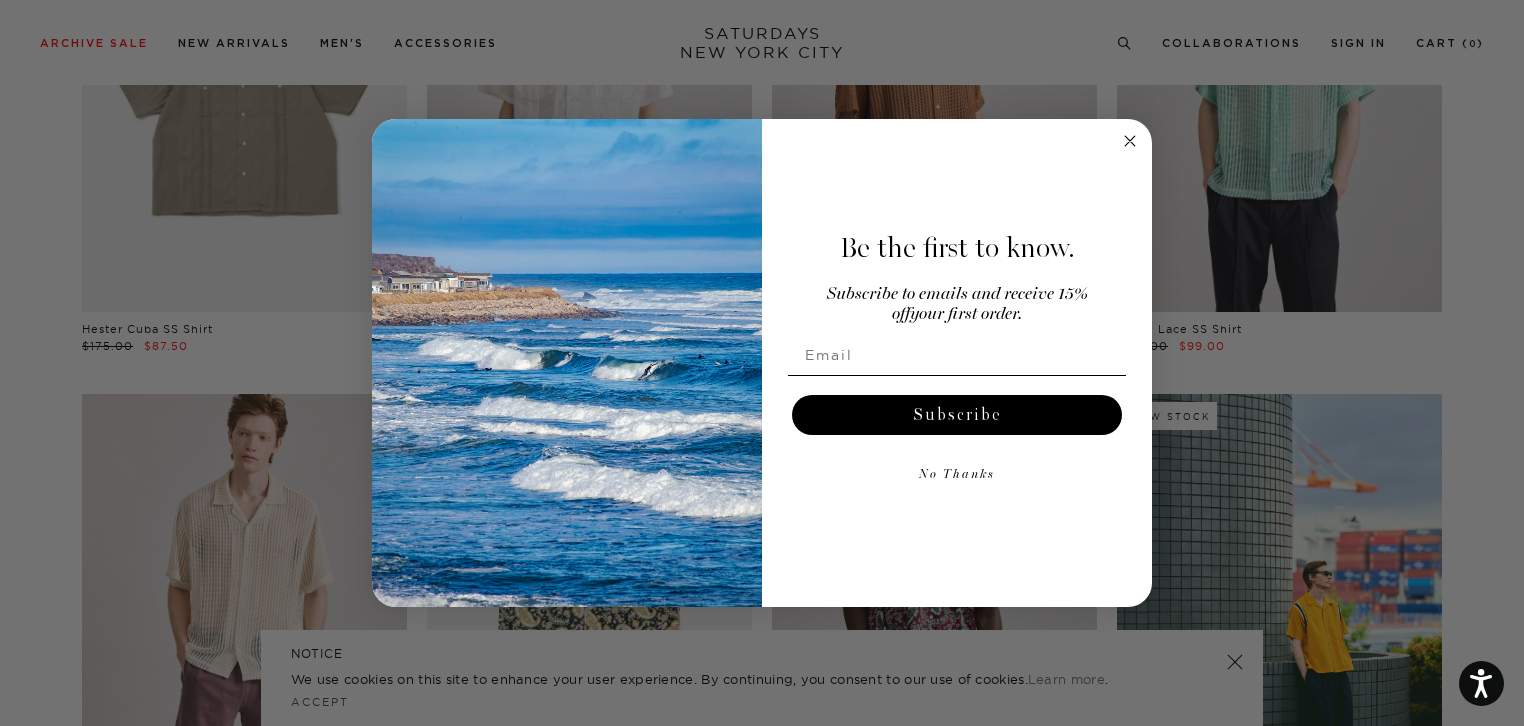 click 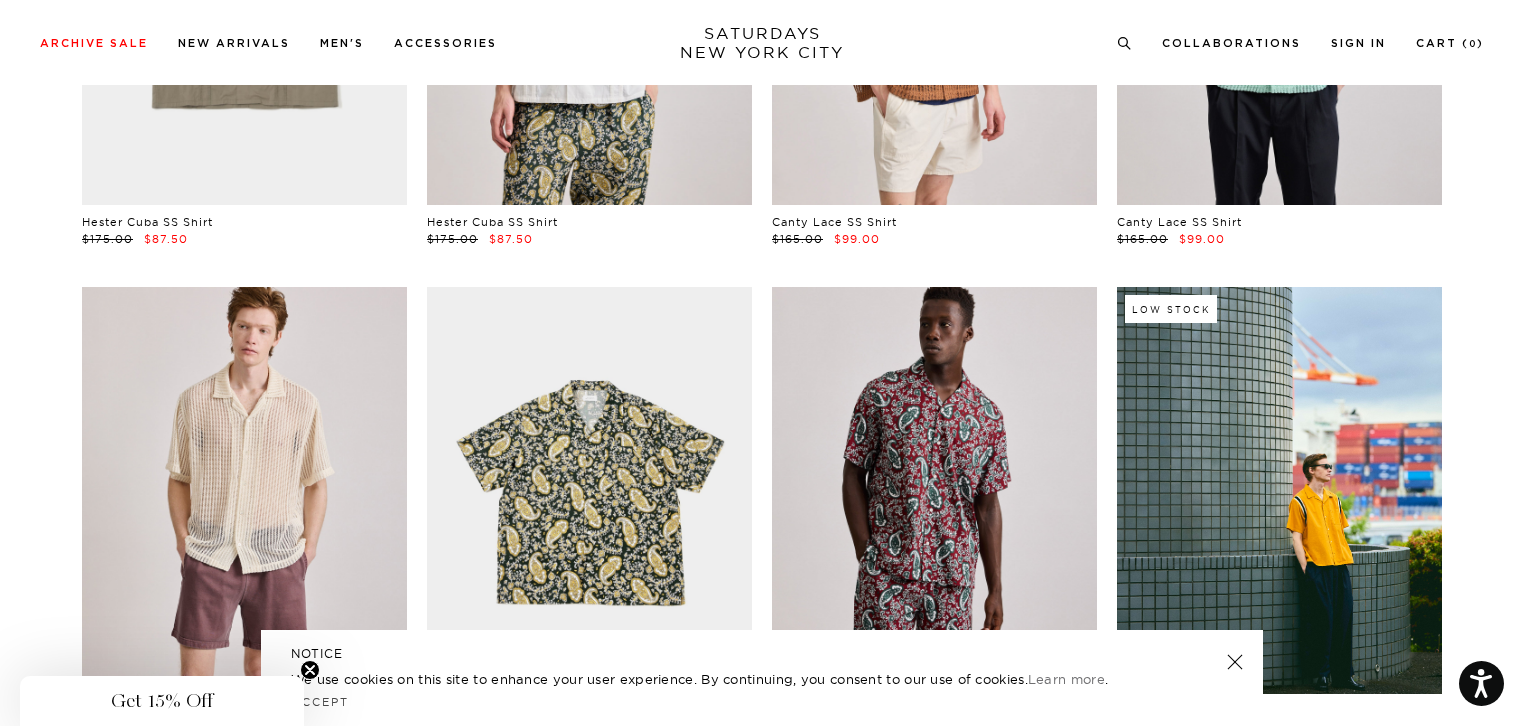 scroll, scrollTop: 124, scrollLeft: 0, axis: vertical 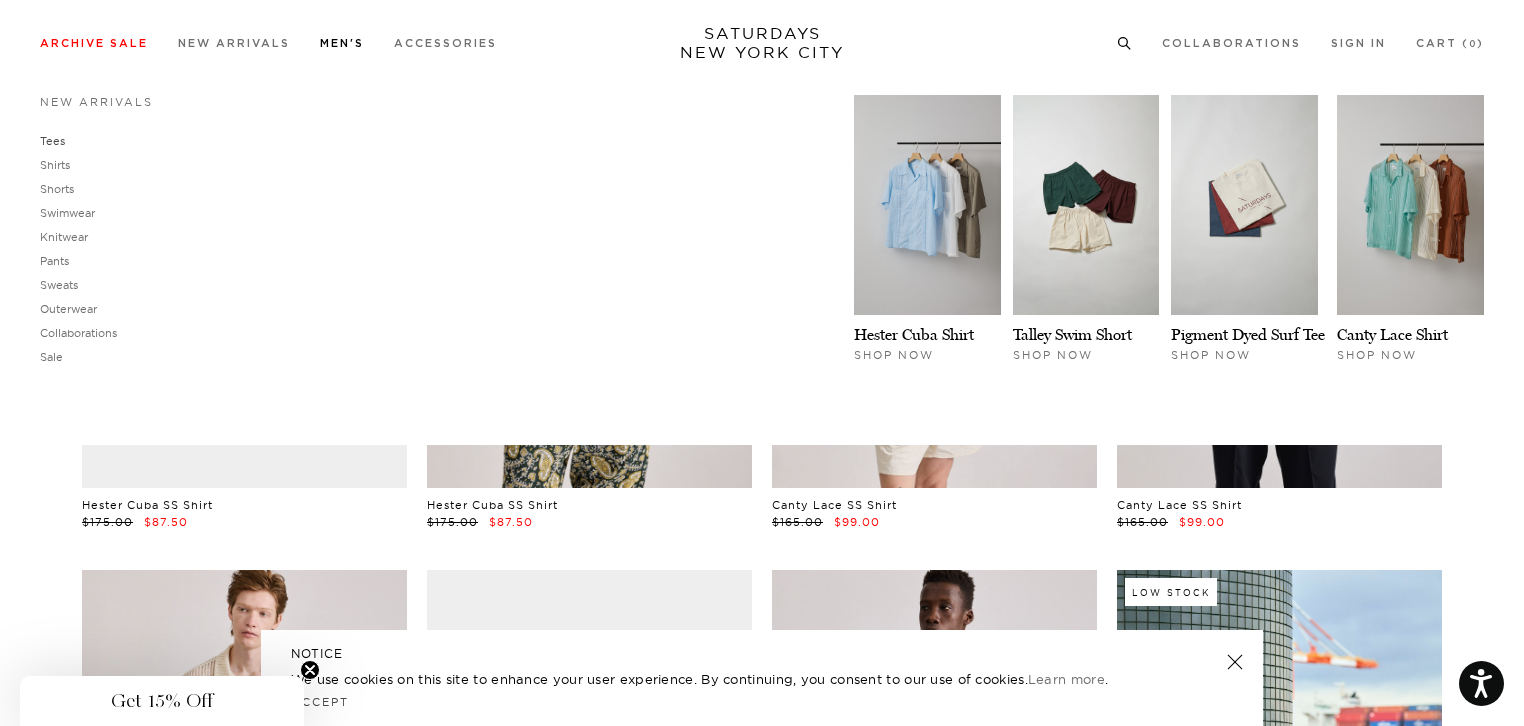 click on "Tees" at bounding box center [52, 141] 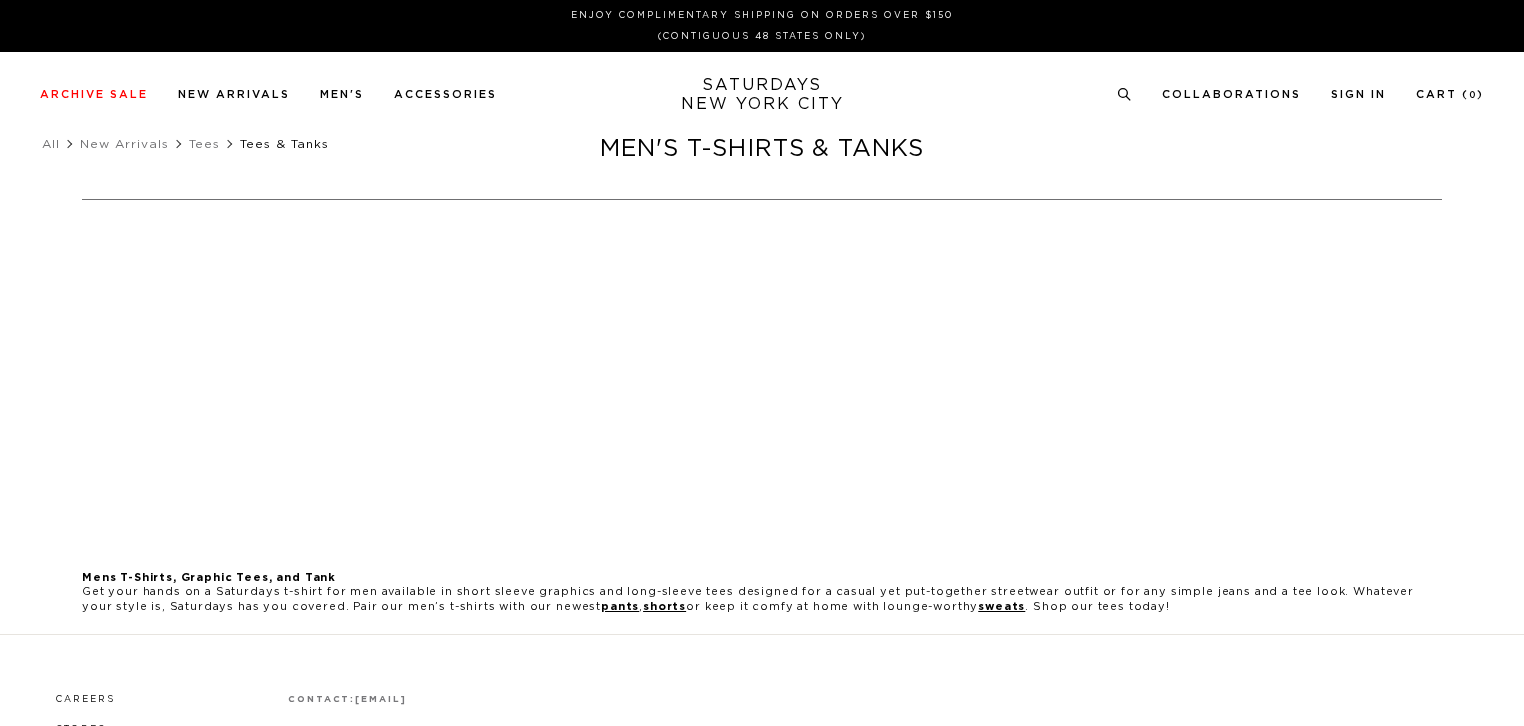 scroll, scrollTop: 0, scrollLeft: 0, axis: both 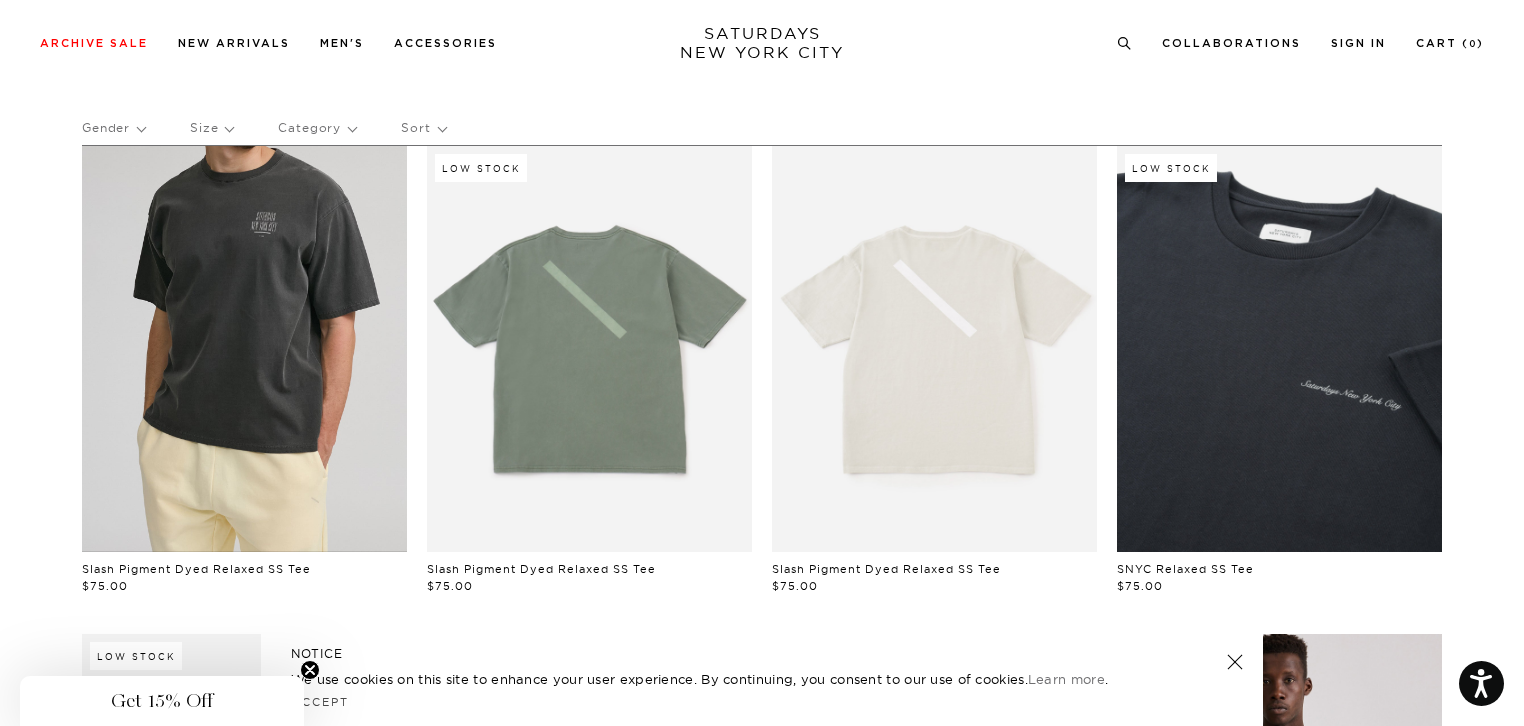click at bounding box center (244, 349) 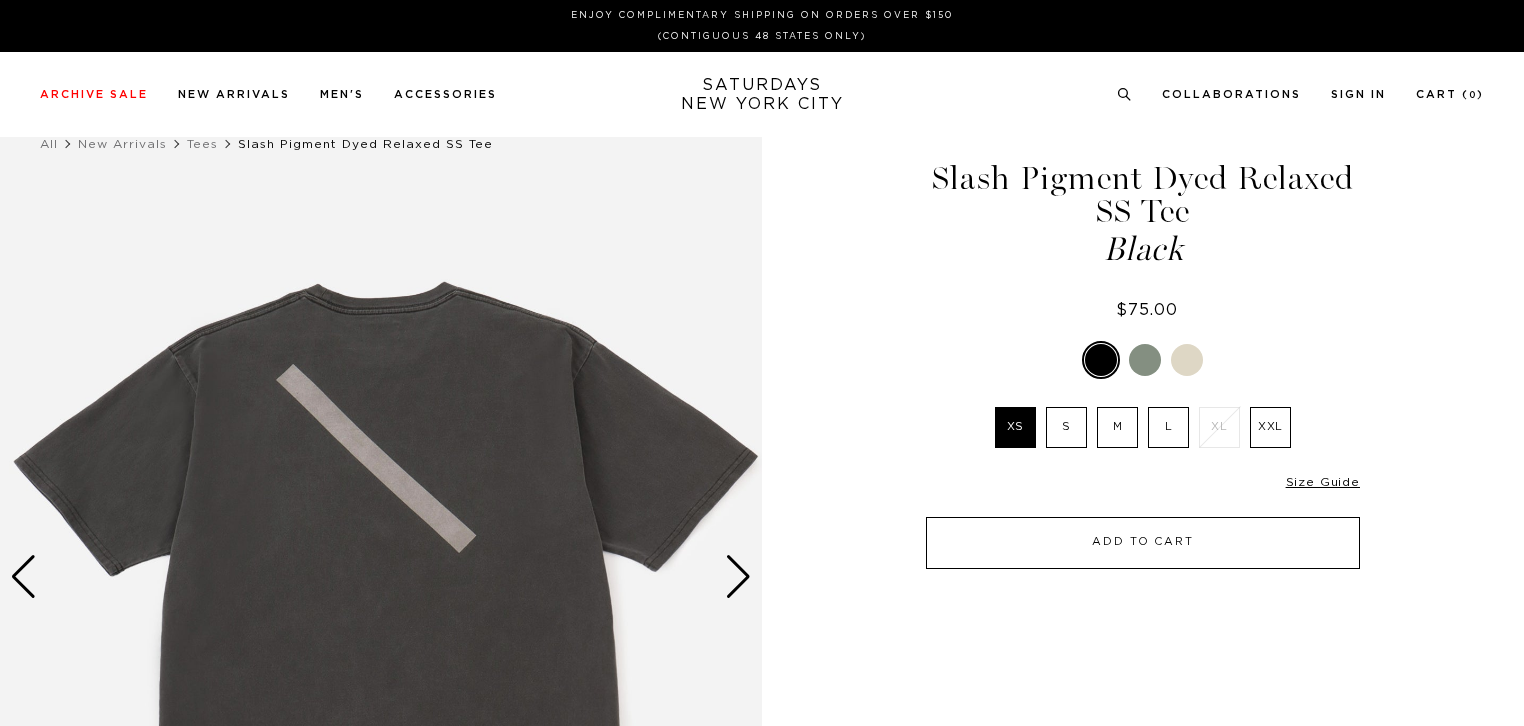 scroll, scrollTop: 0, scrollLeft: 0, axis: both 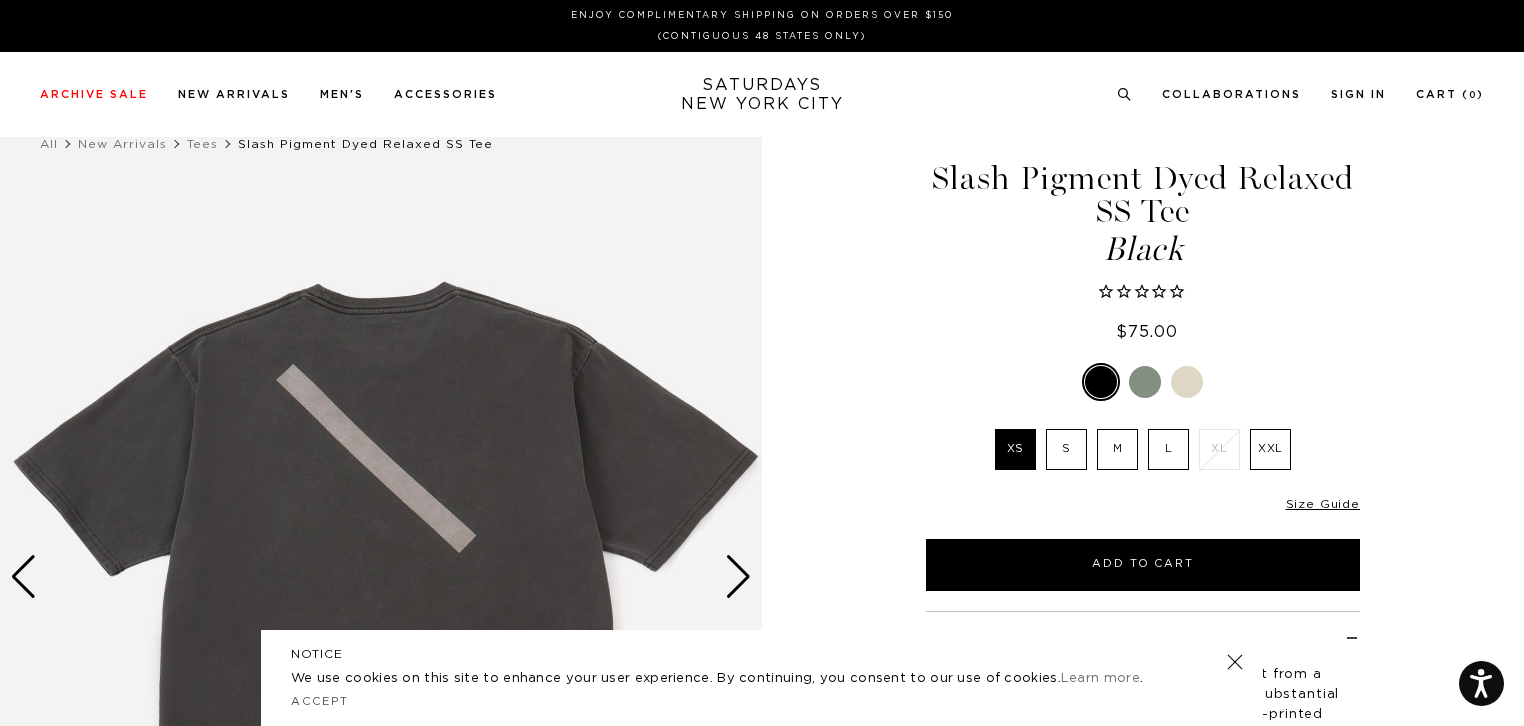 click on "XXL" at bounding box center [1270, 449] 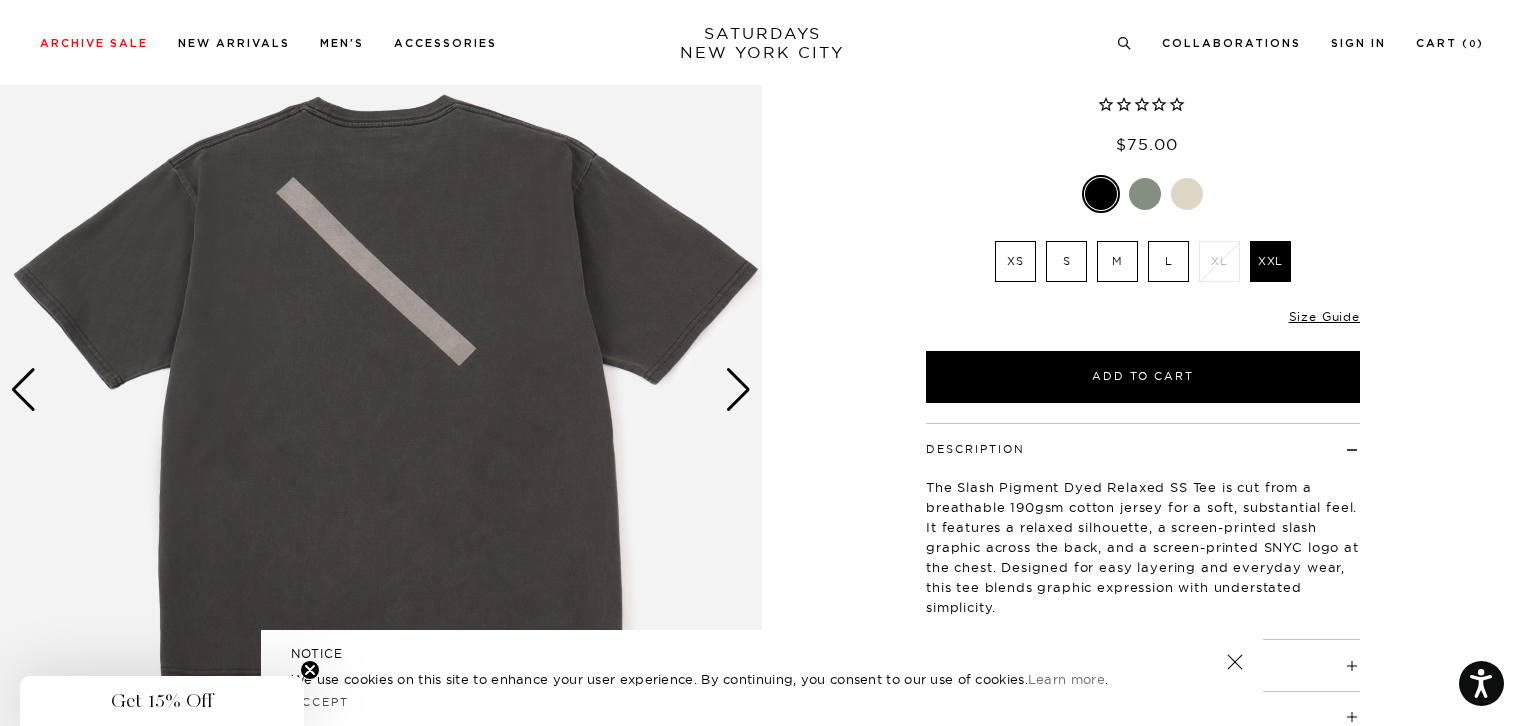 scroll, scrollTop: 200, scrollLeft: 0, axis: vertical 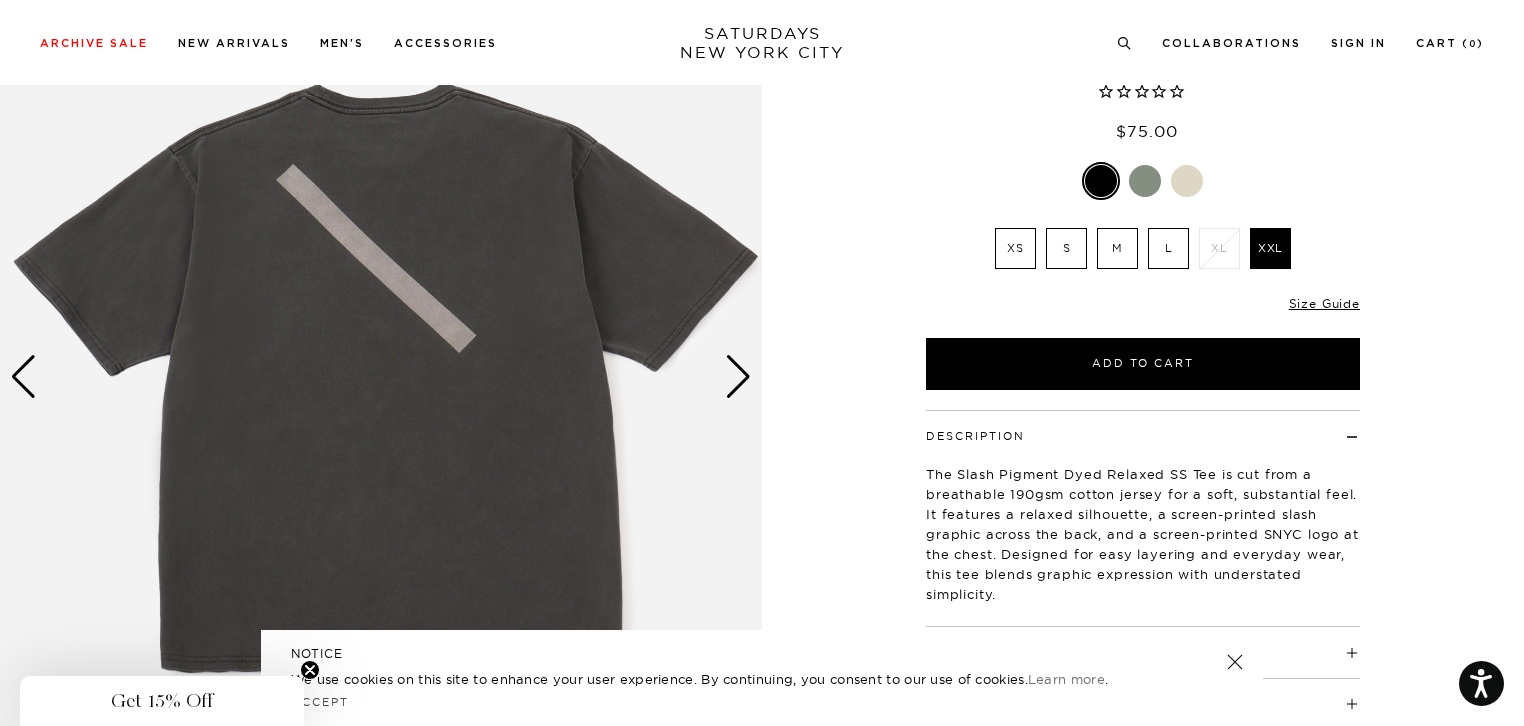 click at bounding box center (1101, 181) 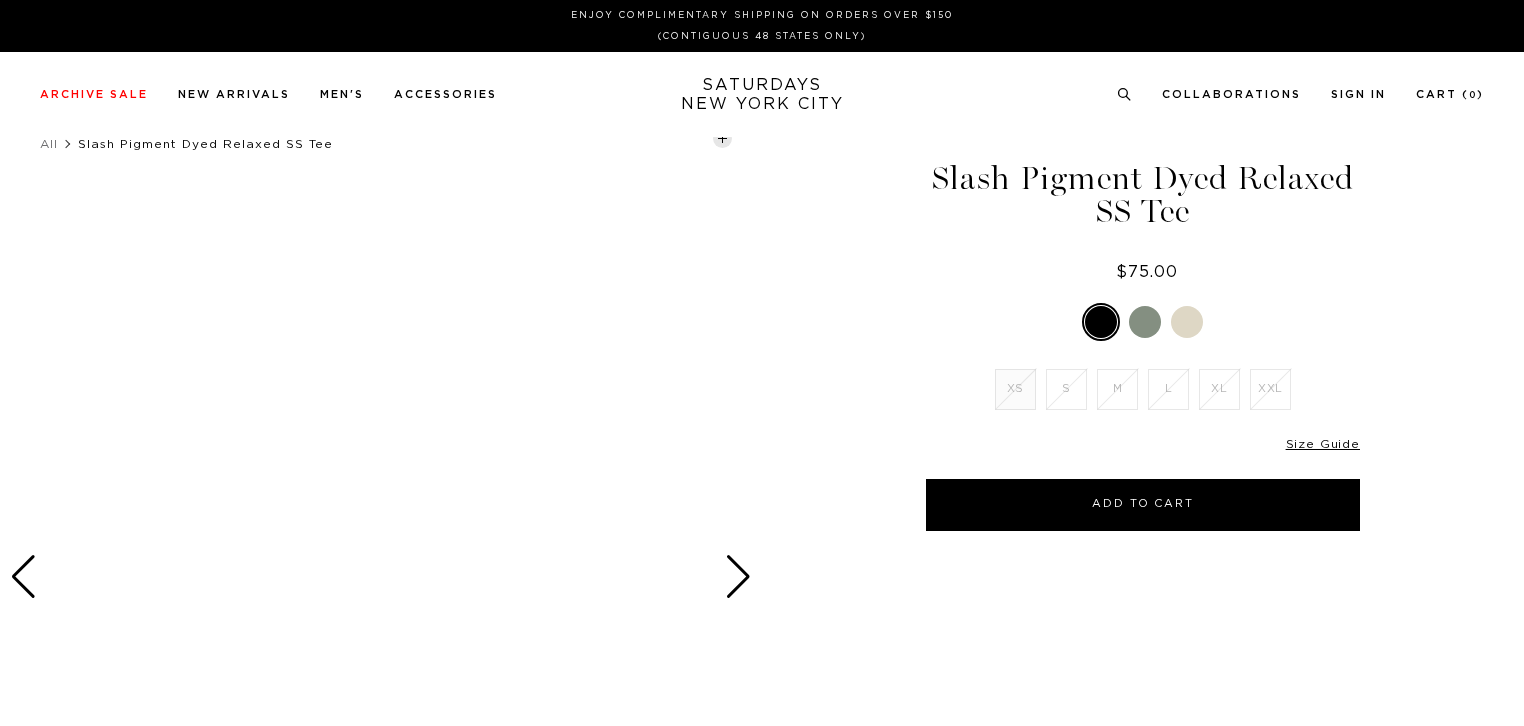 scroll, scrollTop: 0, scrollLeft: 0, axis: both 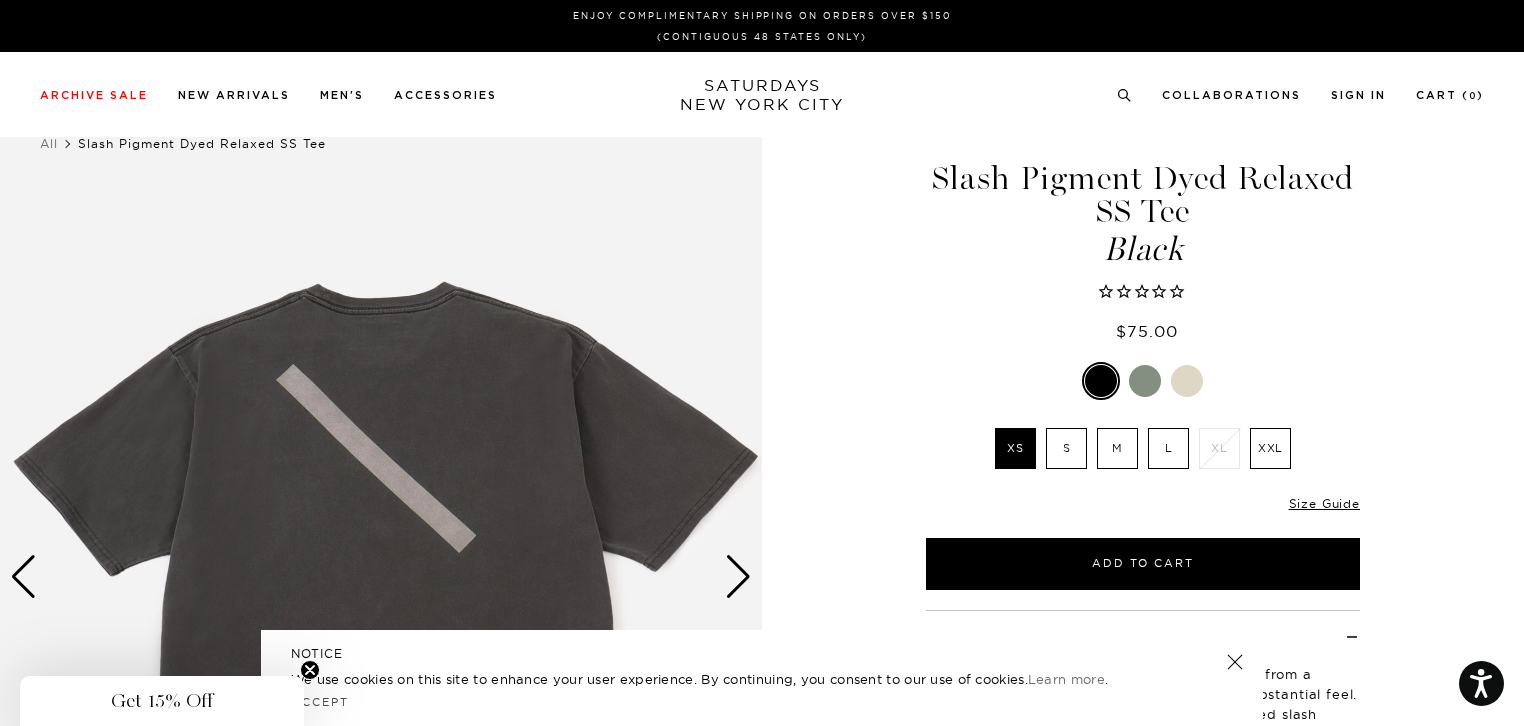click on "XXL" at bounding box center (1270, 448) 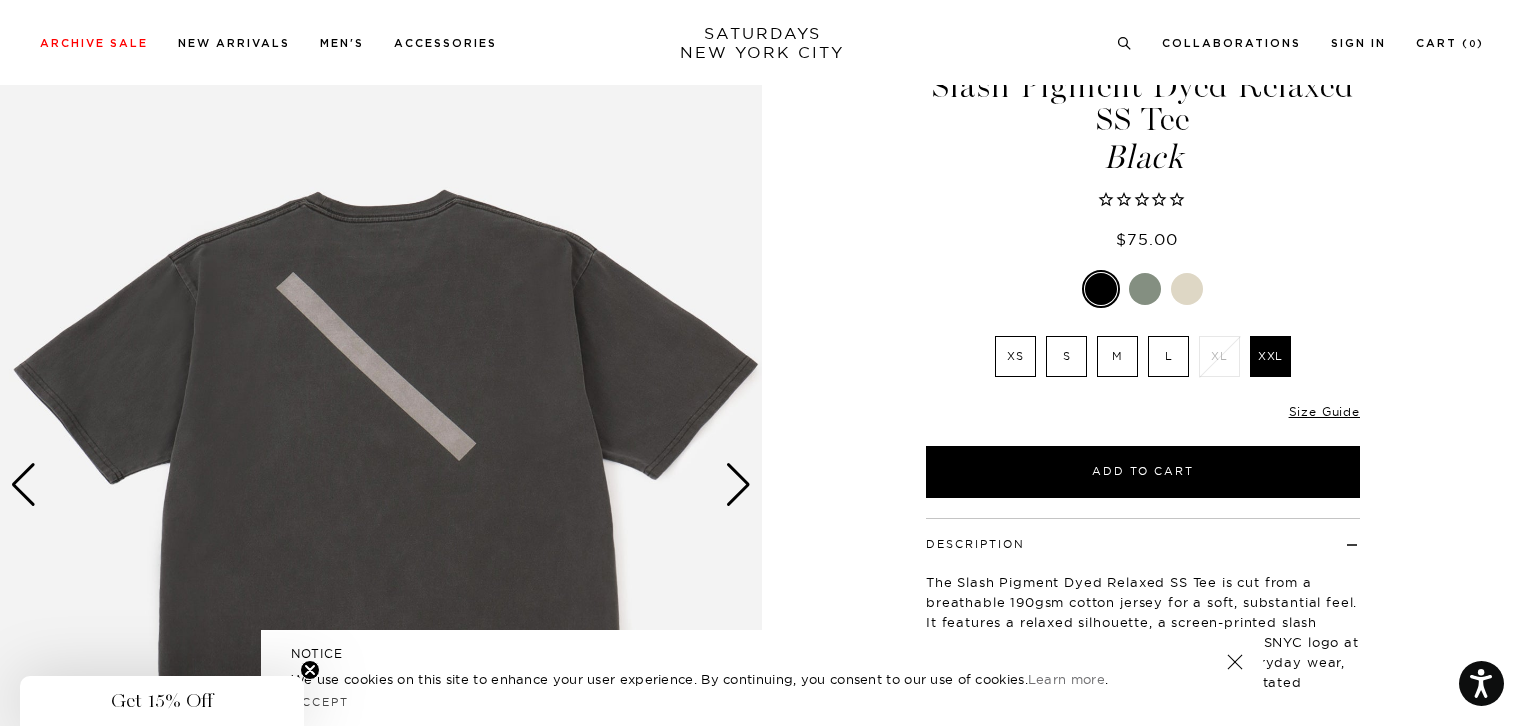 scroll, scrollTop: 300, scrollLeft: 0, axis: vertical 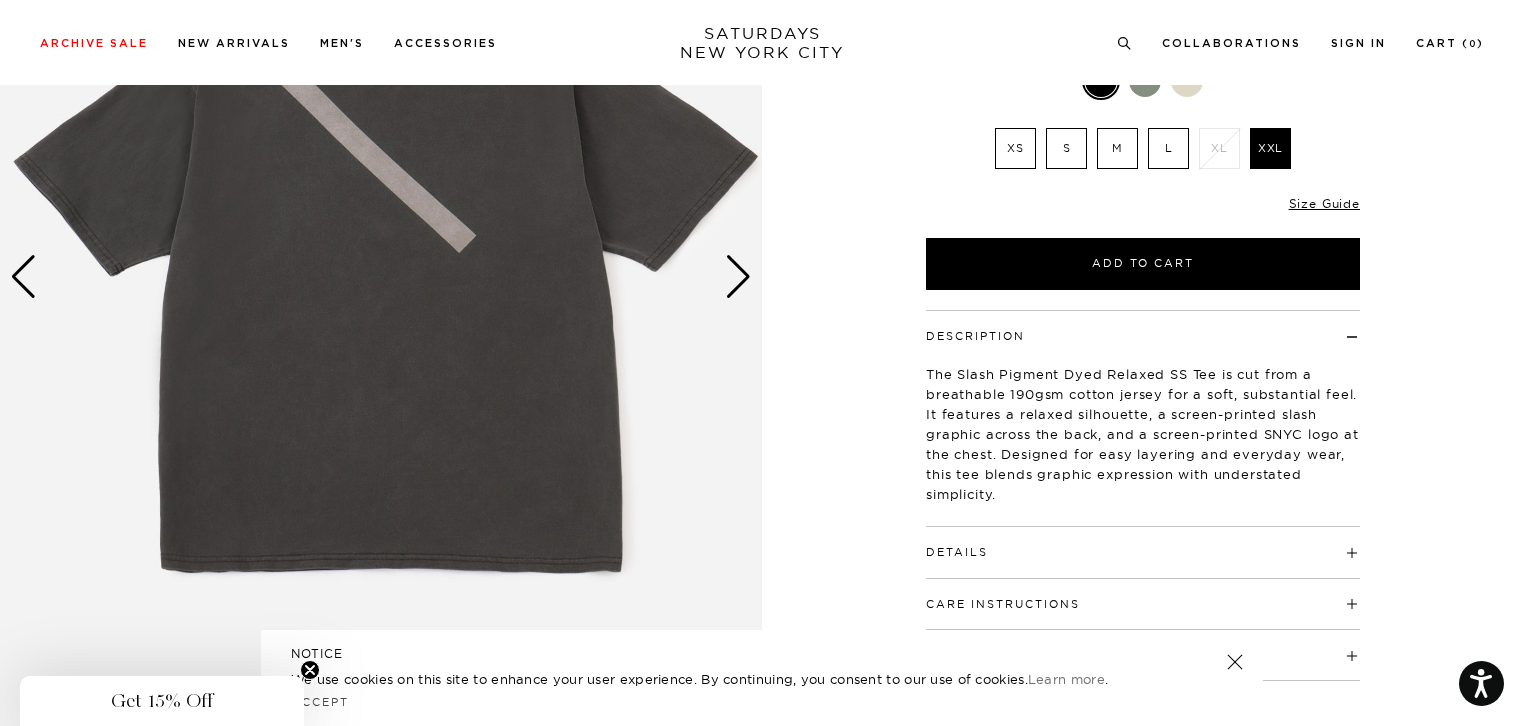 click at bounding box center [738, 277] 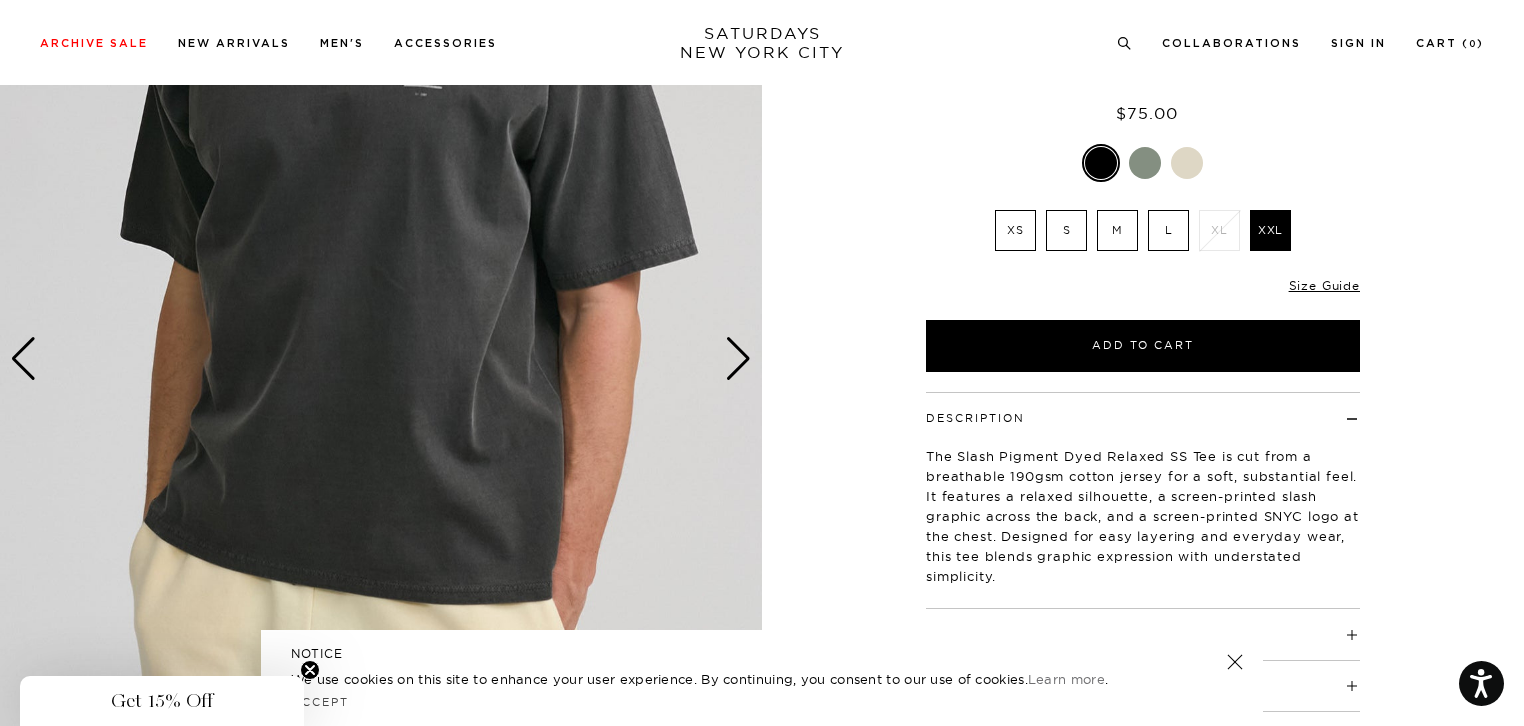scroll, scrollTop: 100, scrollLeft: 0, axis: vertical 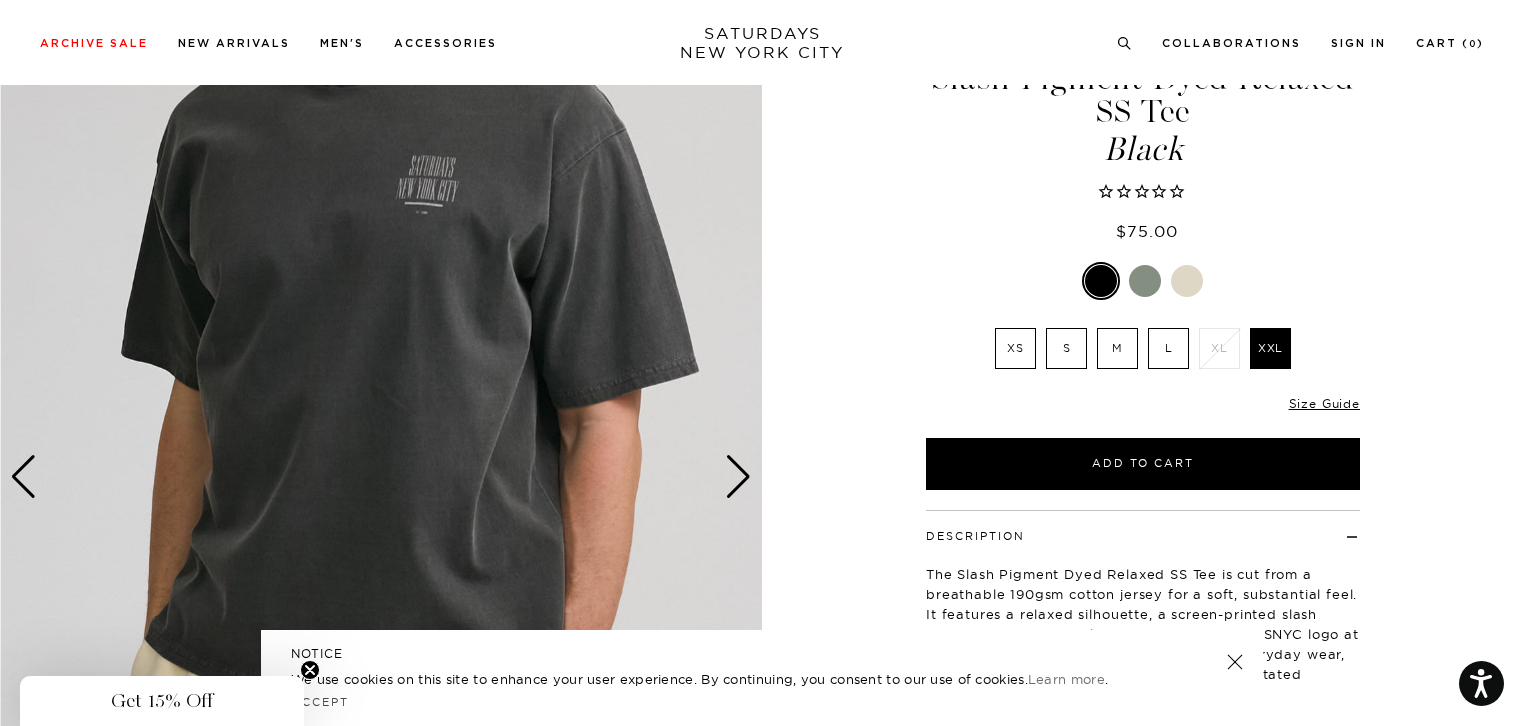 click at bounding box center (738, 477) 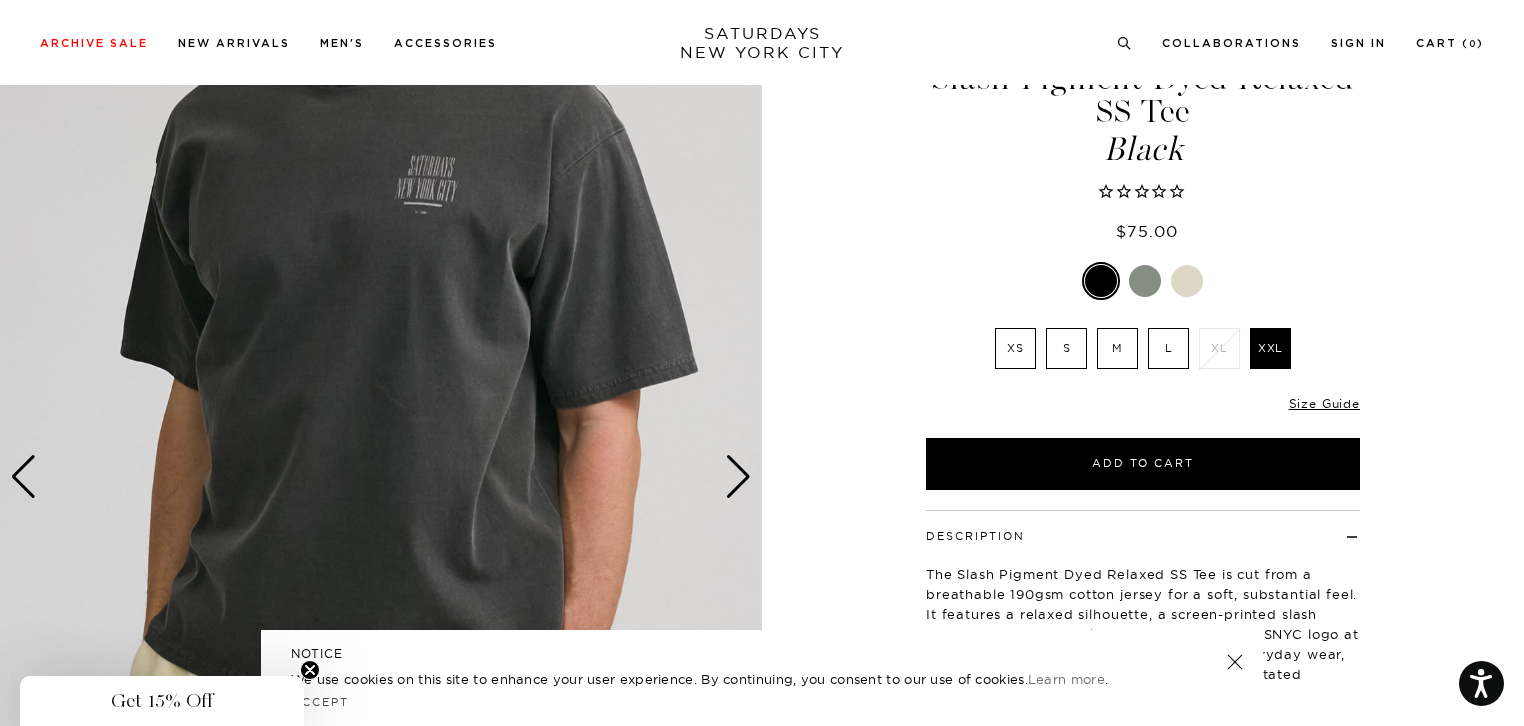 click at bounding box center [738, 477] 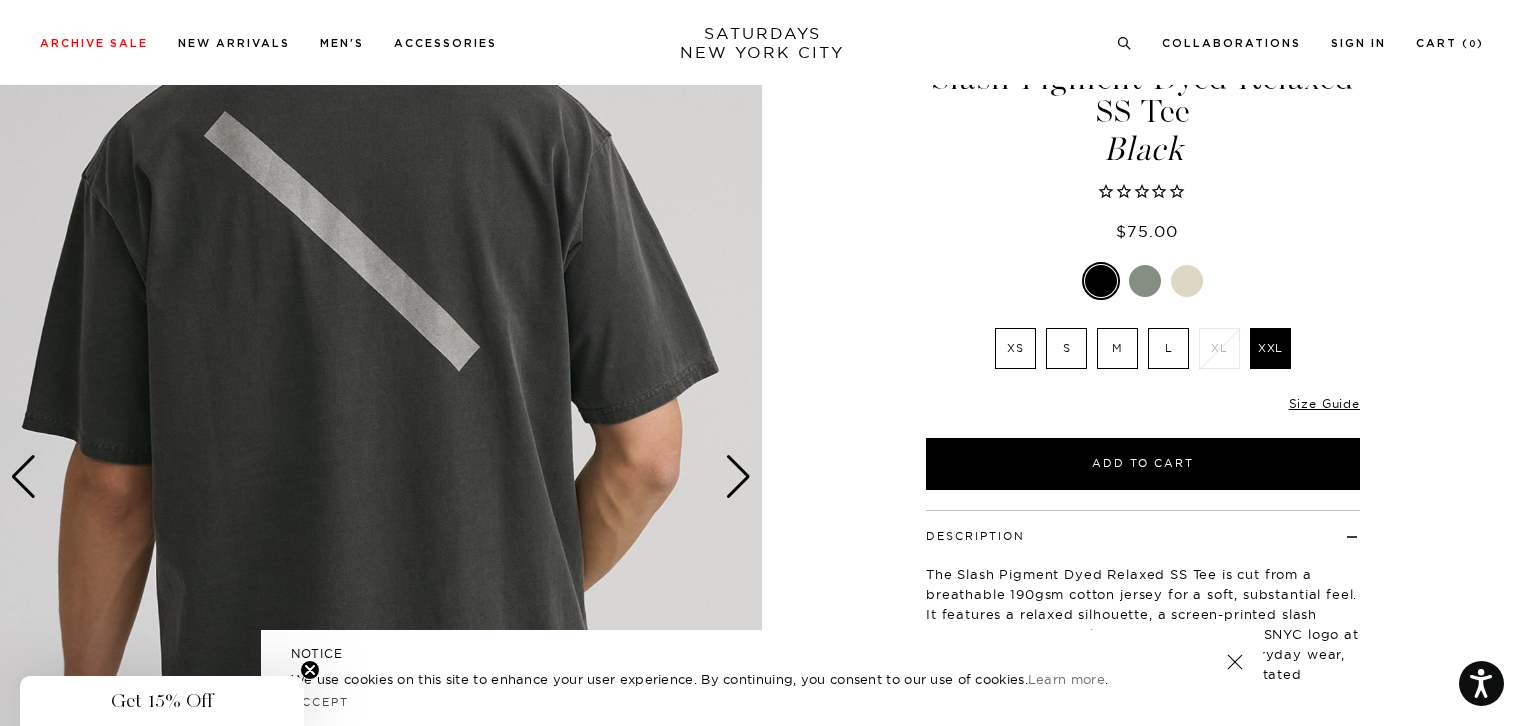 click at bounding box center [738, 477] 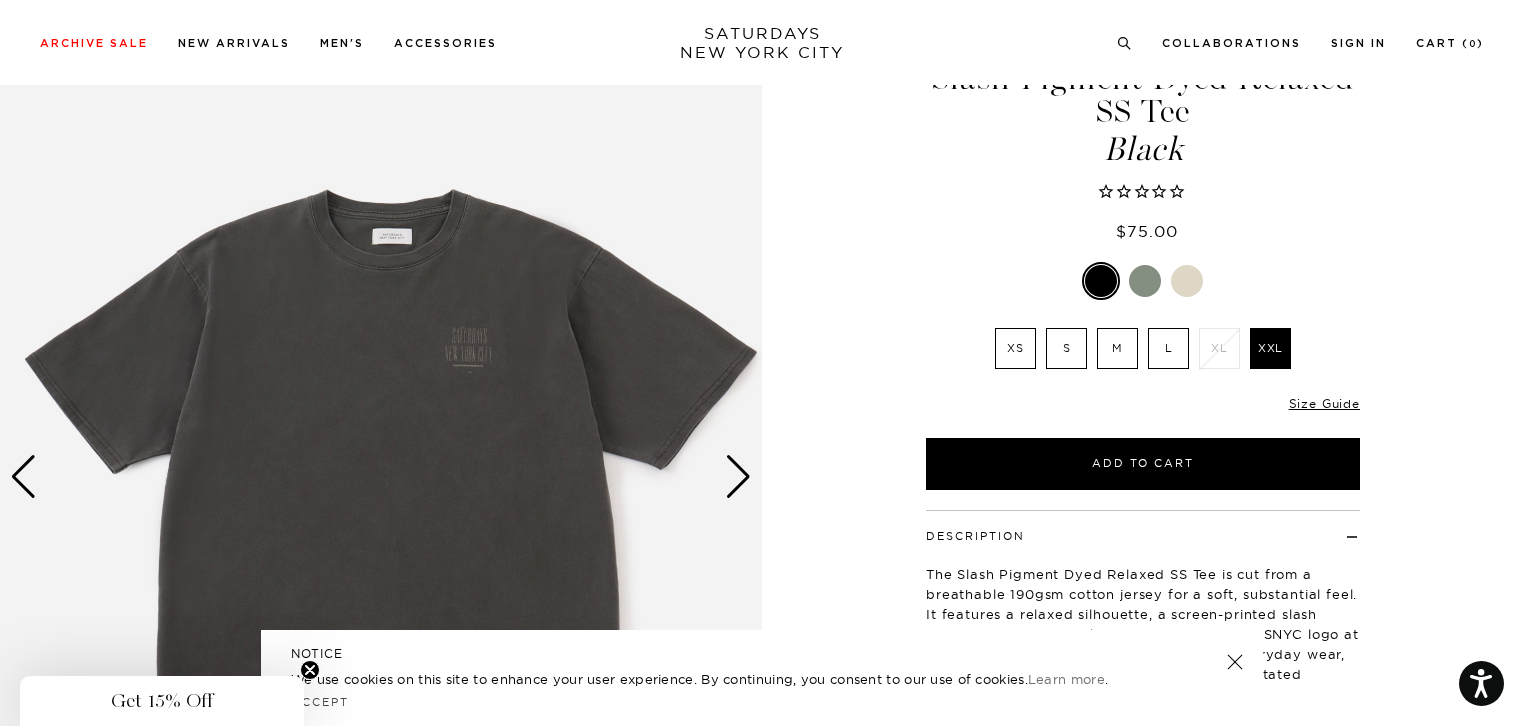 click at bounding box center (738, 477) 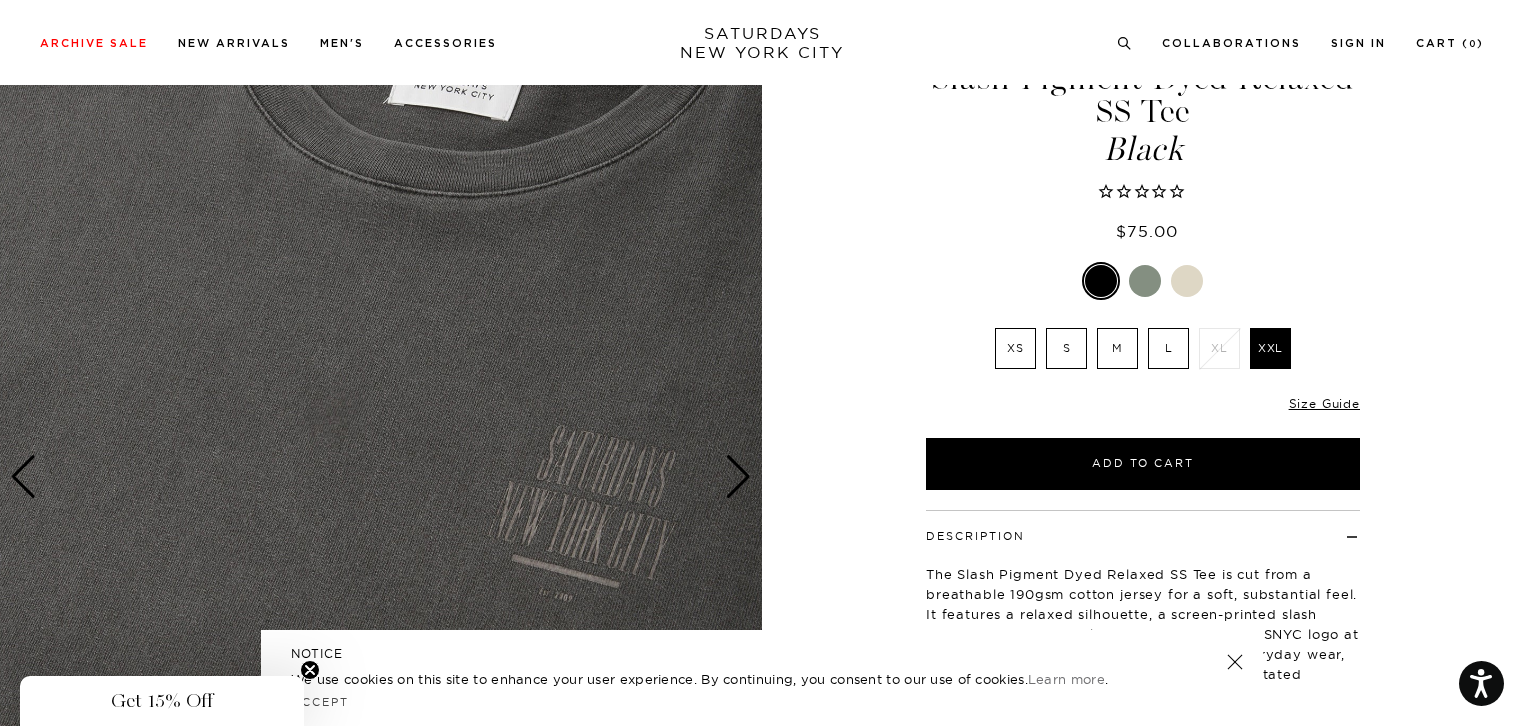 click at bounding box center (738, 477) 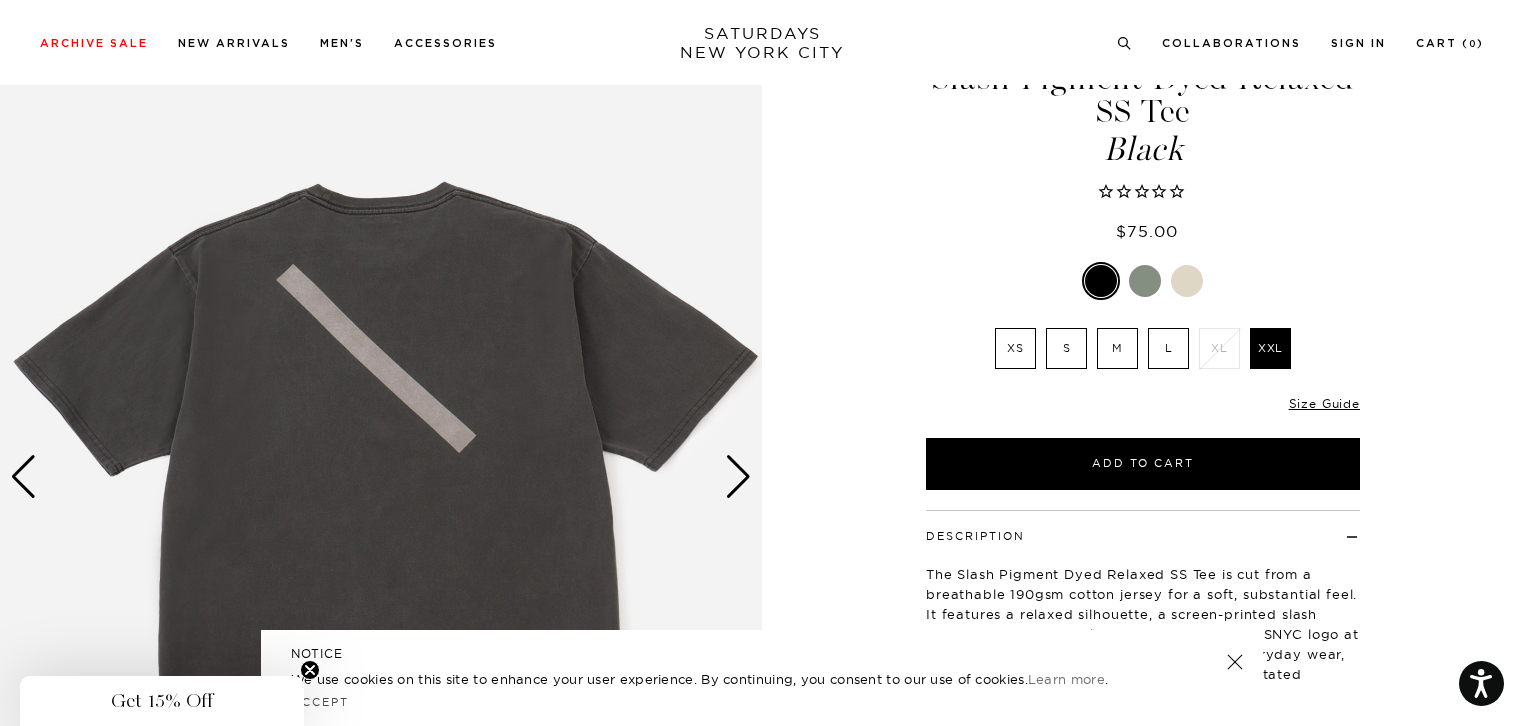 click at bounding box center [738, 477] 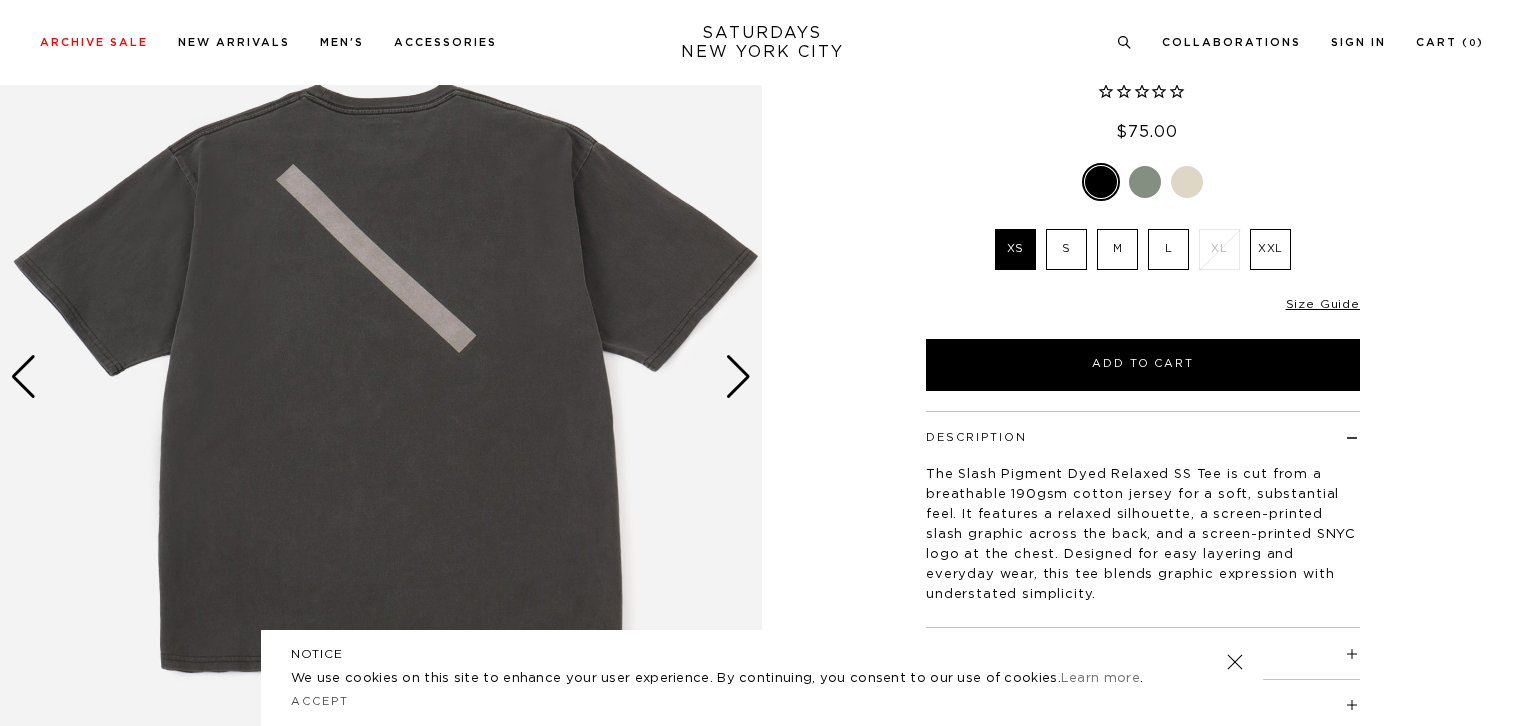 scroll, scrollTop: 200, scrollLeft: 0, axis: vertical 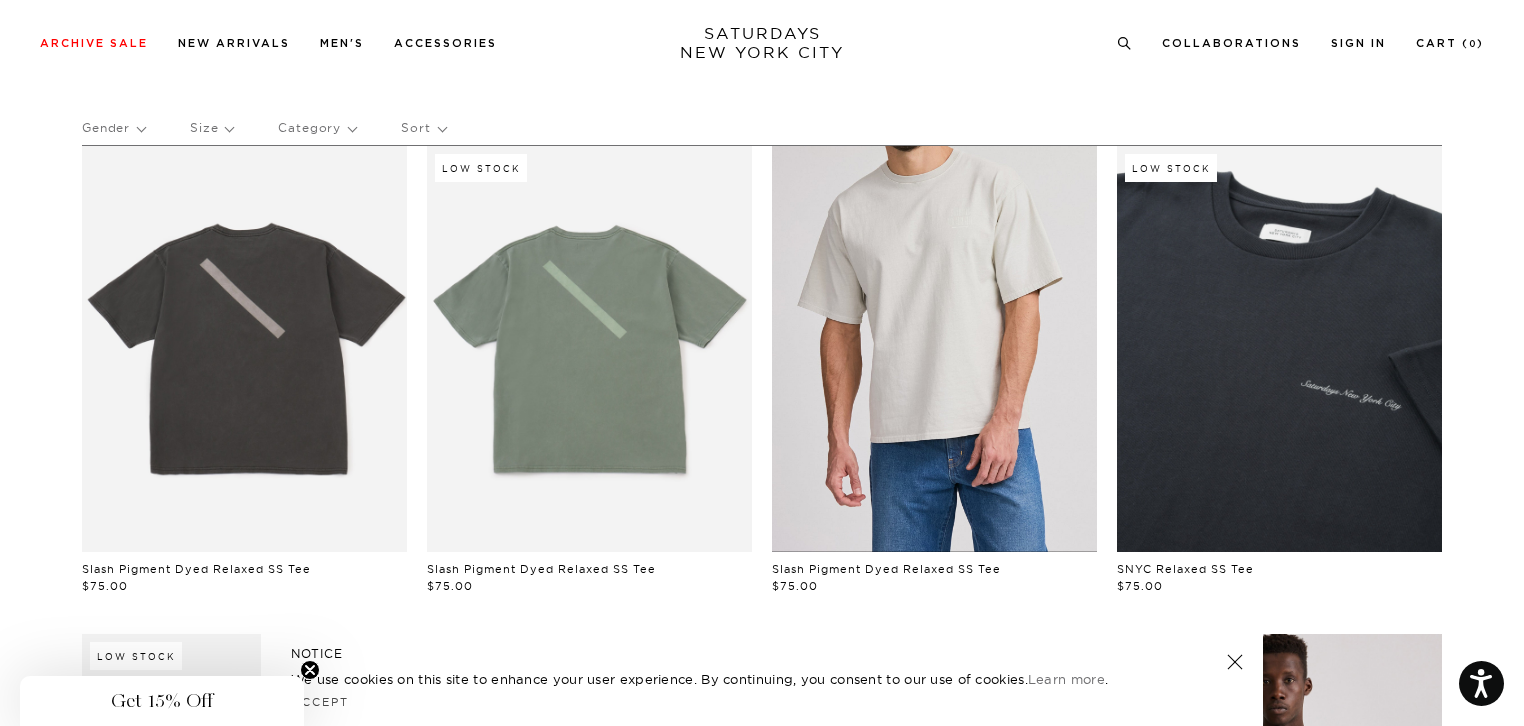click at bounding box center (934, 349) 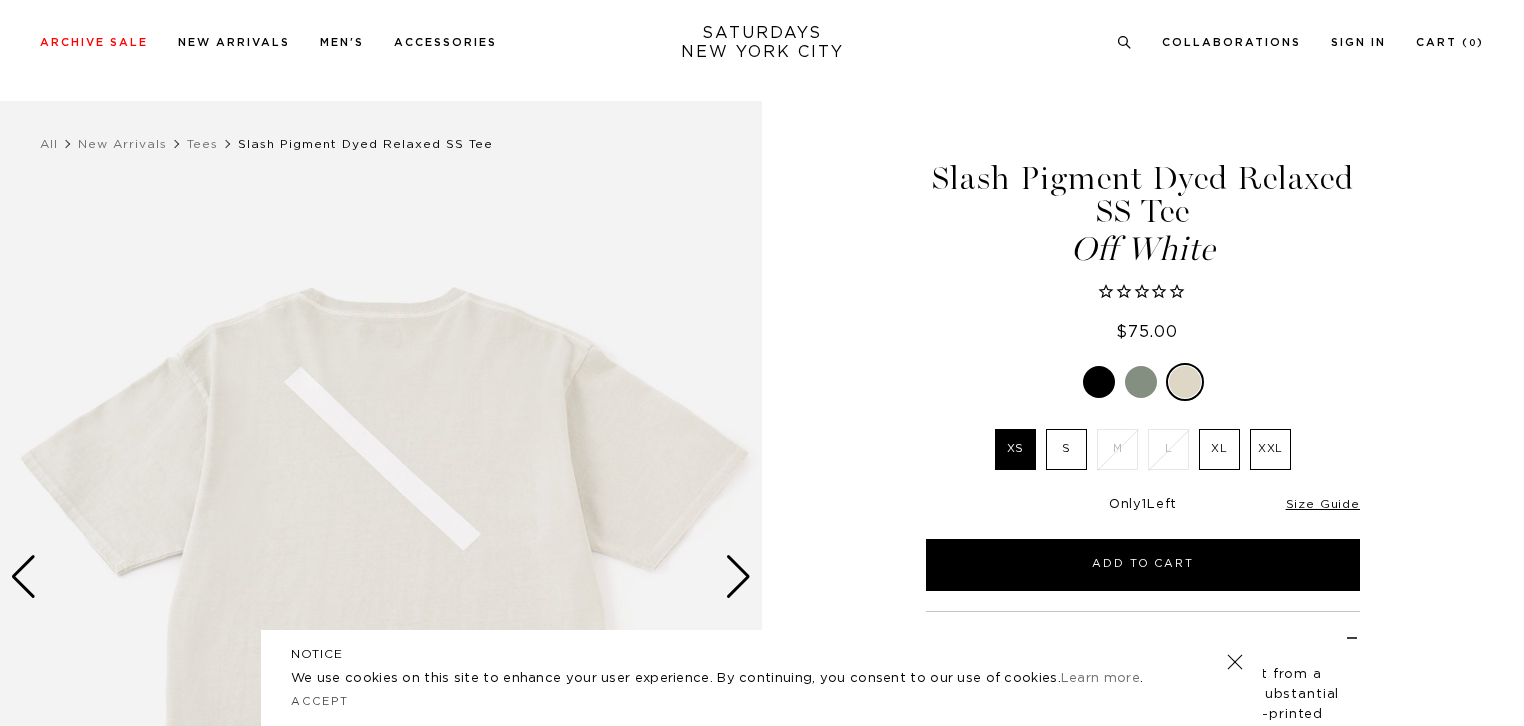 scroll, scrollTop: 84, scrollLeft: 0, axis: vertical 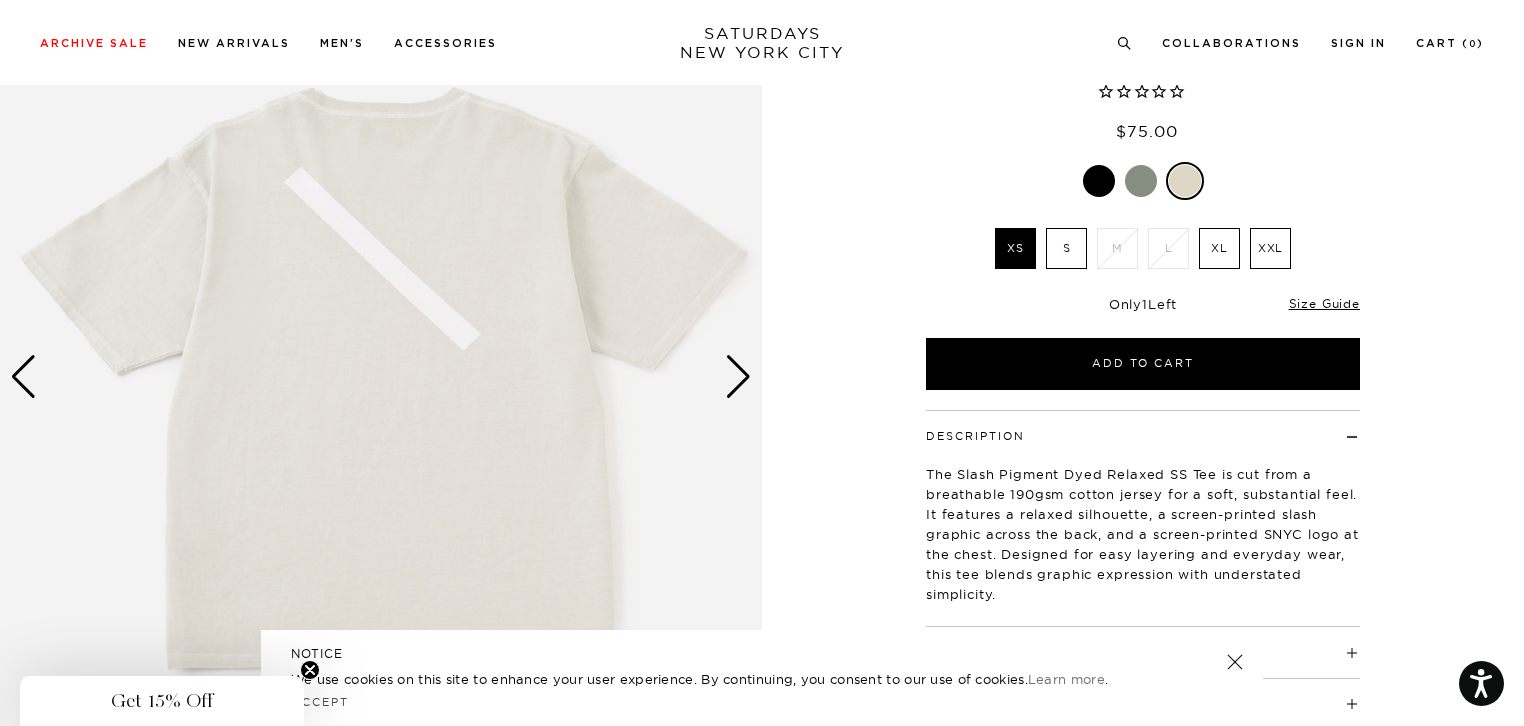 click at bounding box center [738, 377] 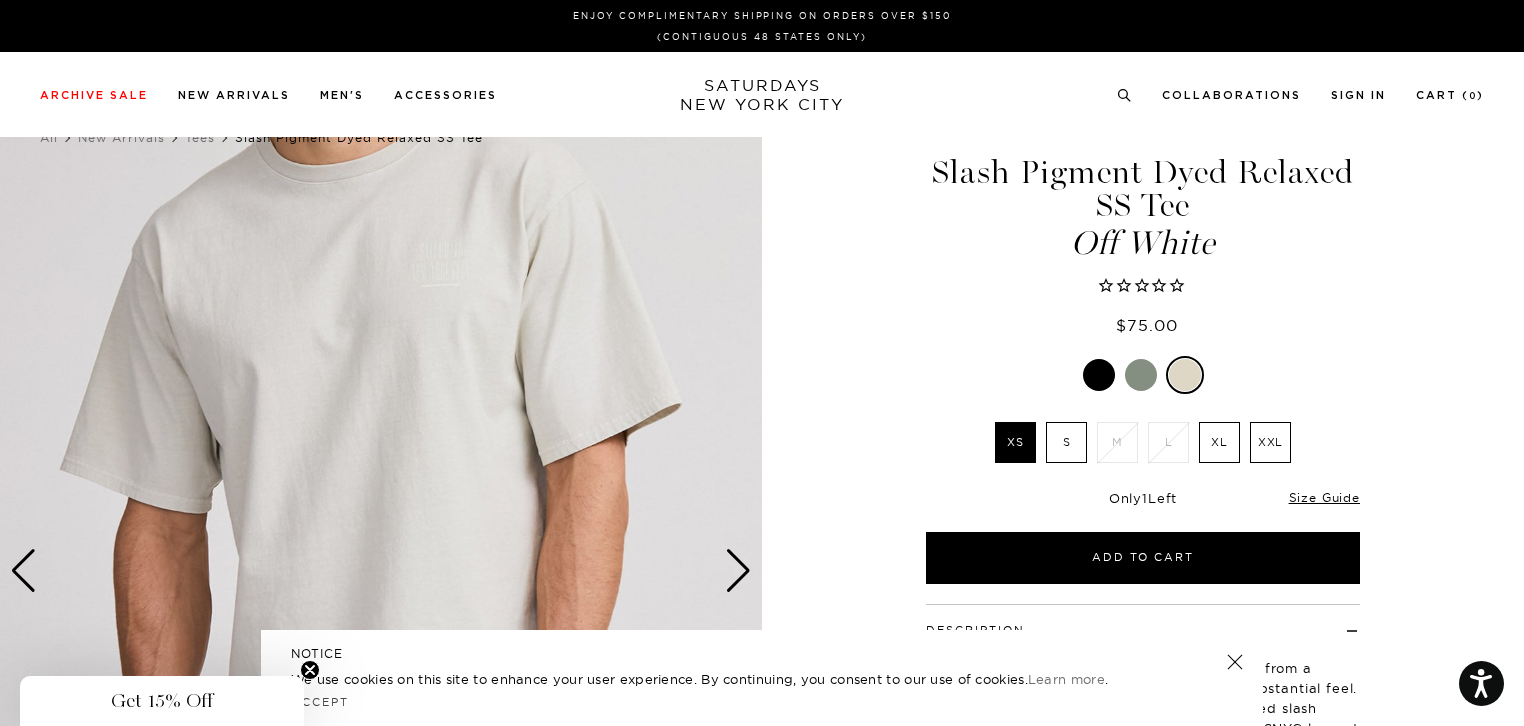 scroll, scrollTop: 0, scrollLeft: 0, axis: both 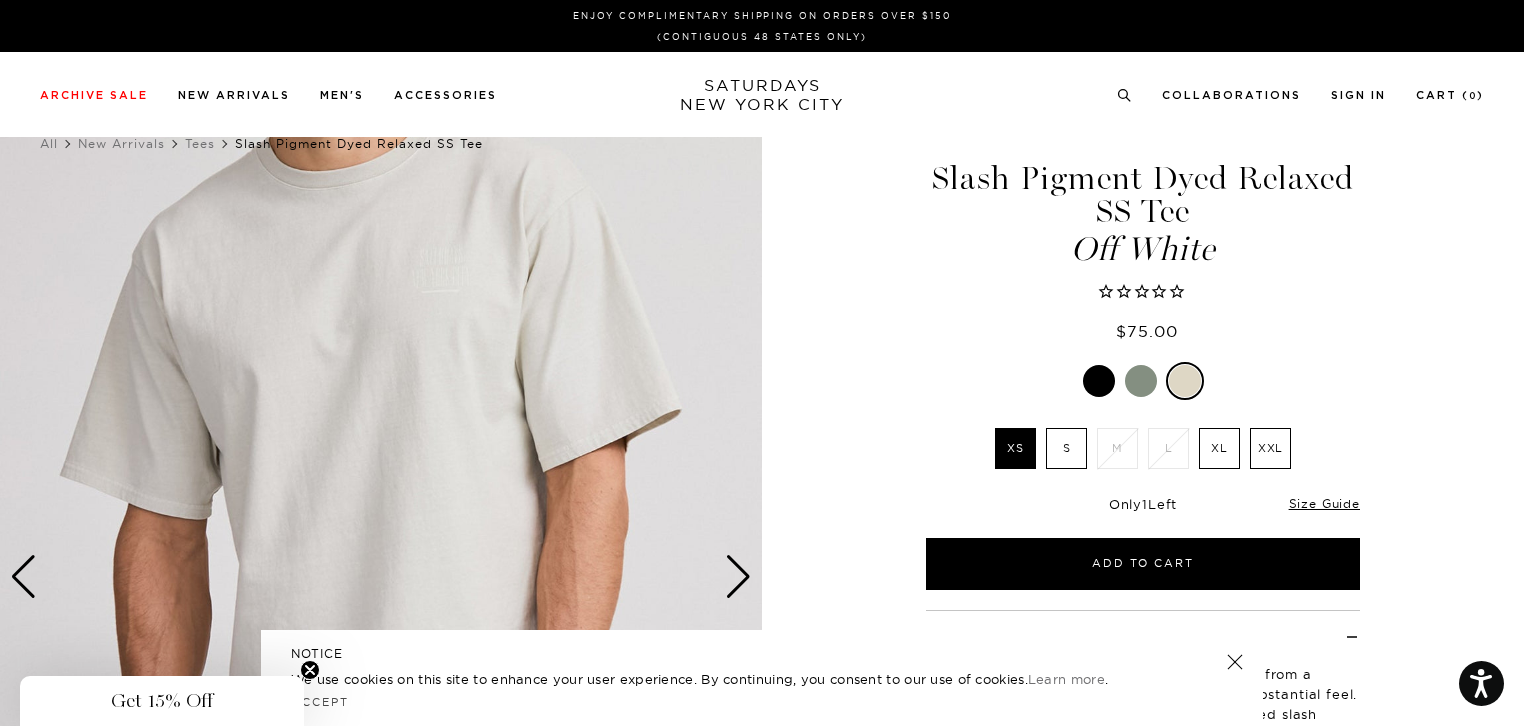 click at bounding box center [738, 577] 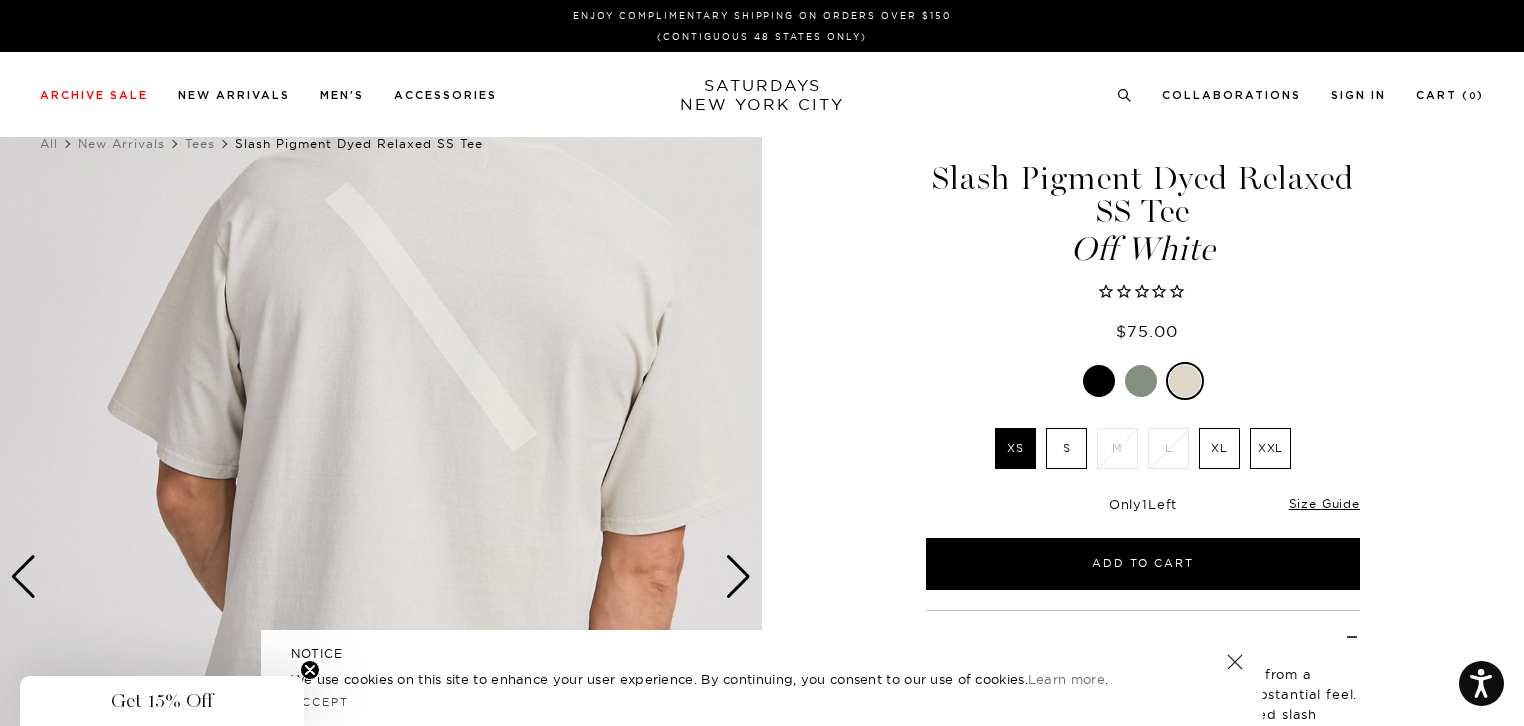 click at bounding box center (1099, 381) 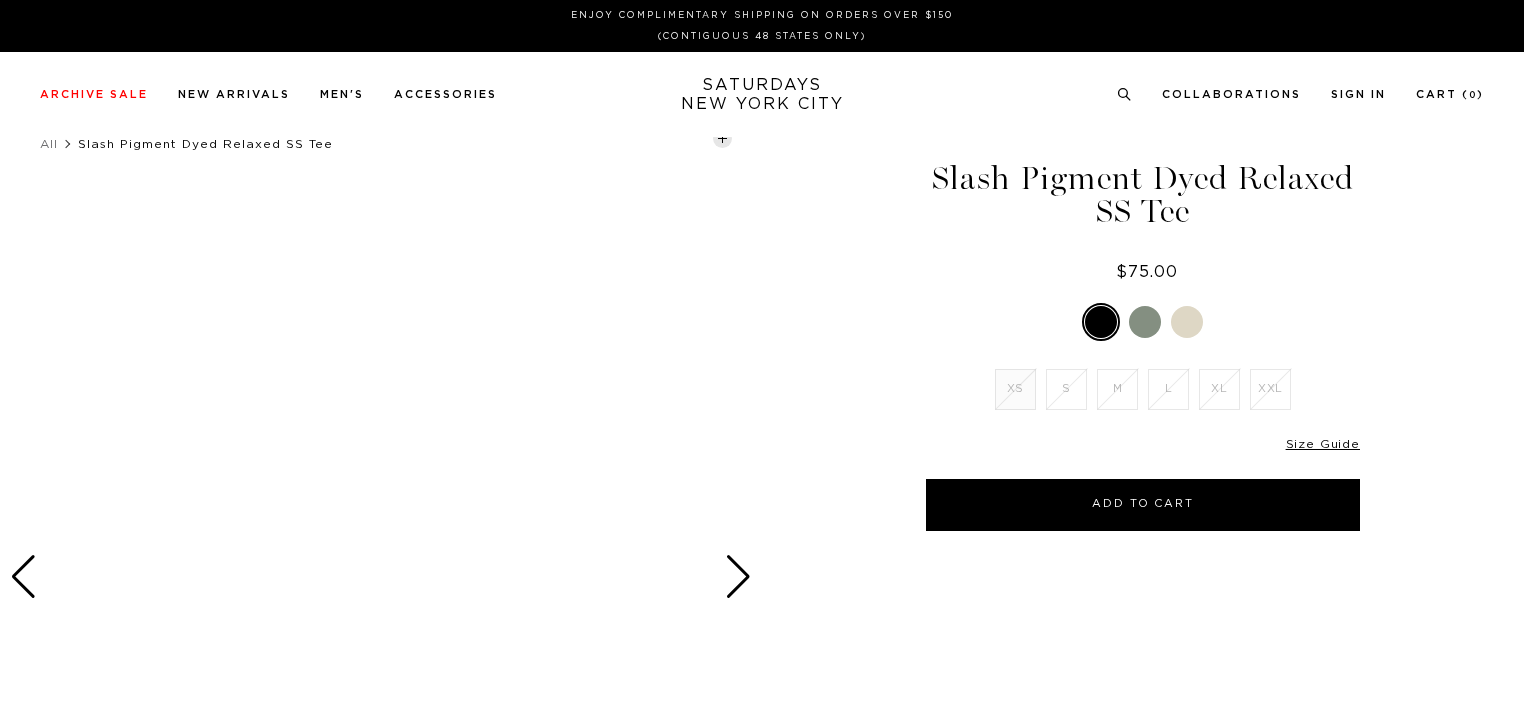 scroll, scrollTop: 0, scrollLeft: 0, axis: both 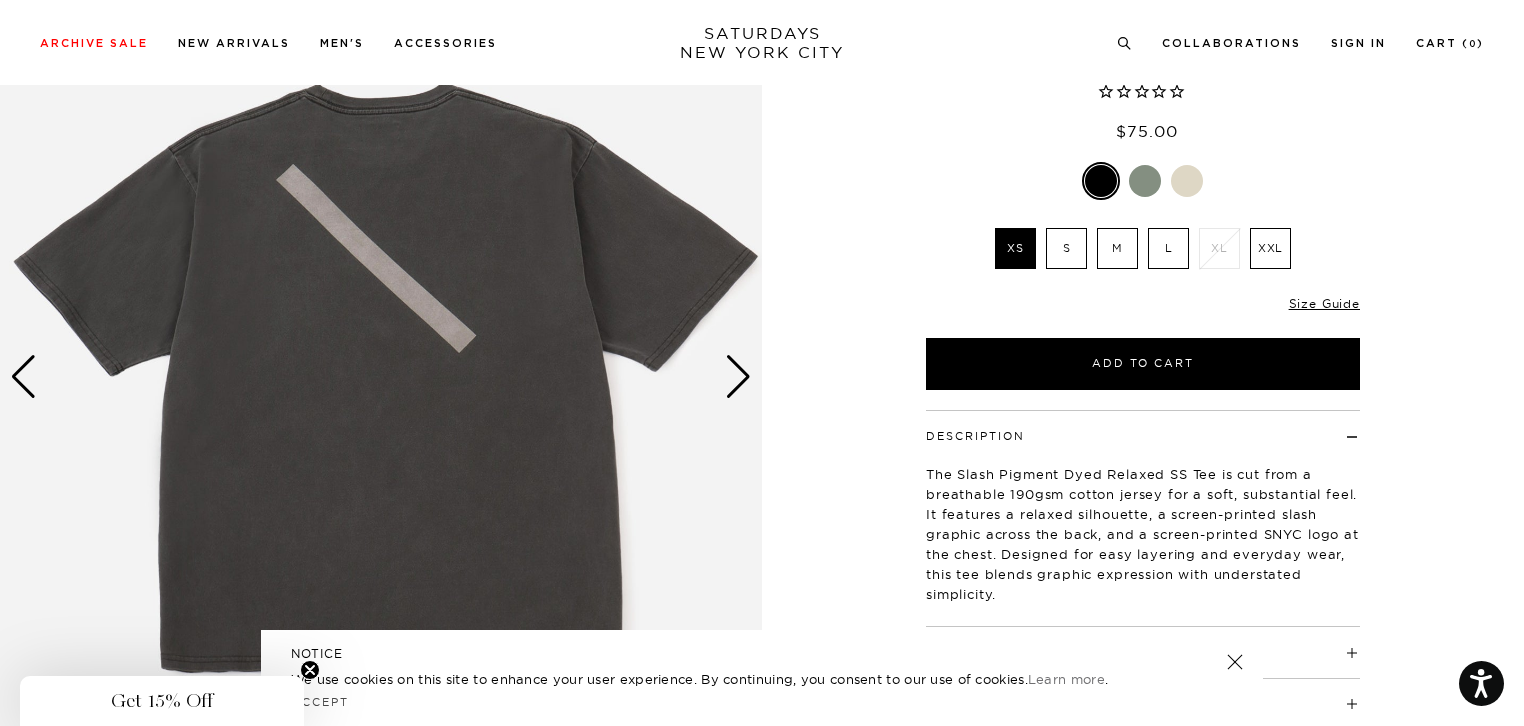 click at bounding box center [738, 377] 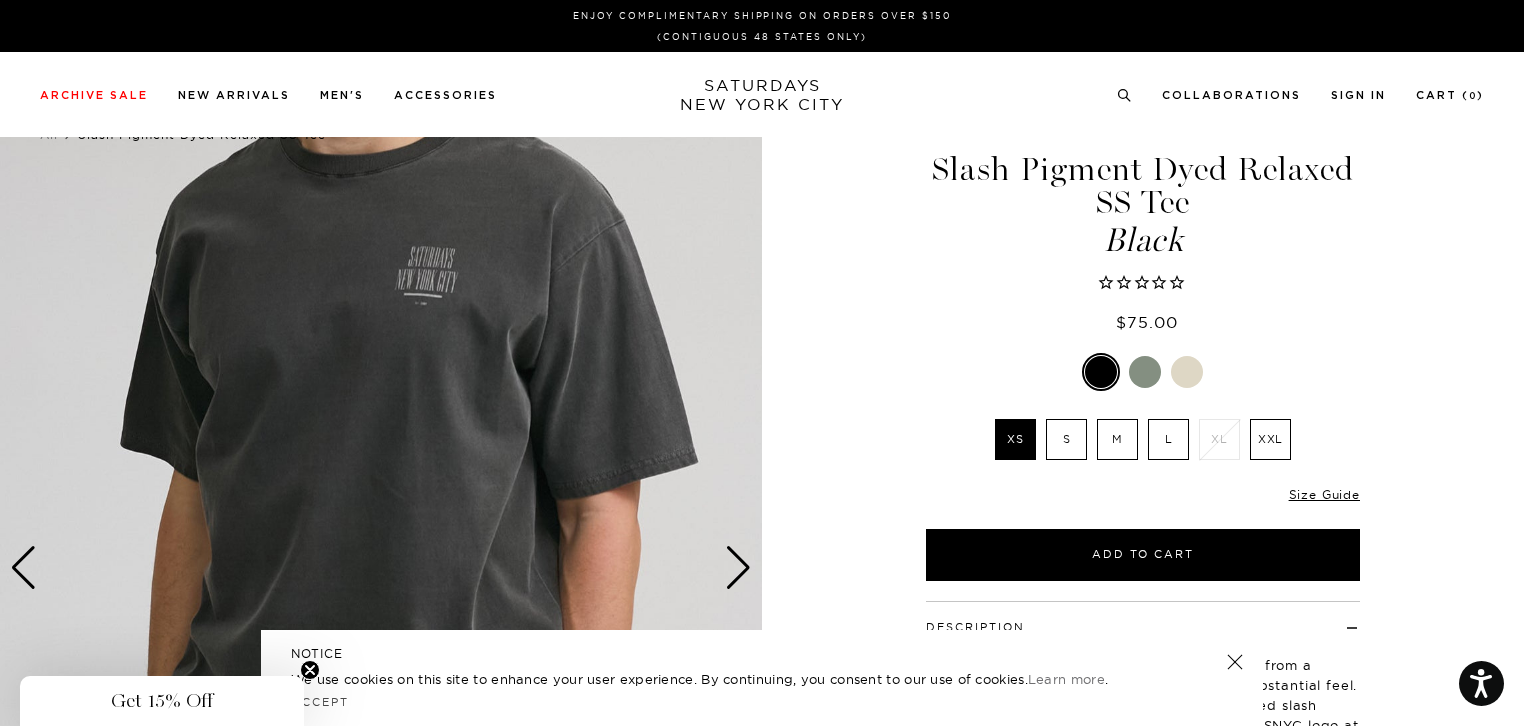 scroll, scrollTop: 0, scrollLeft: 0, axis: both 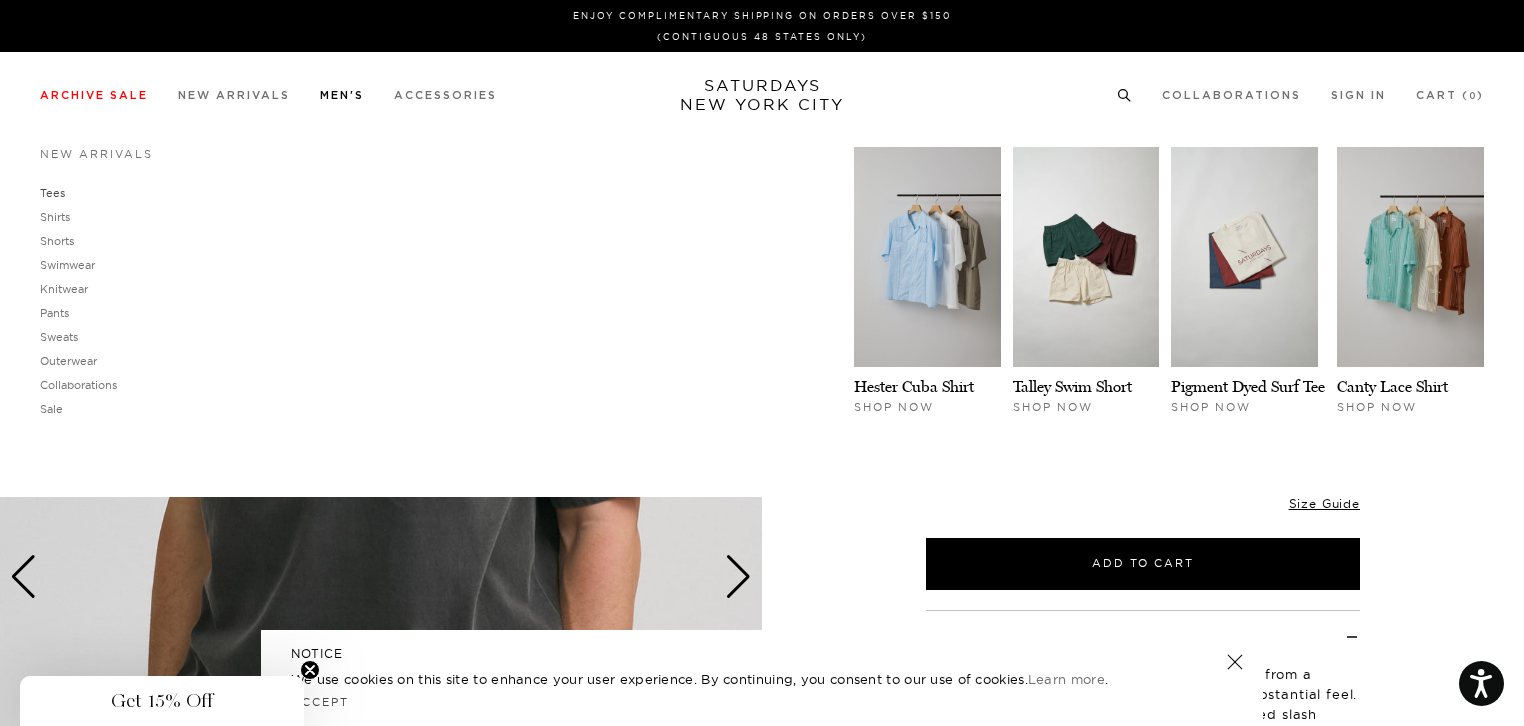 click on "Tees" at bounding box center [52, 193] 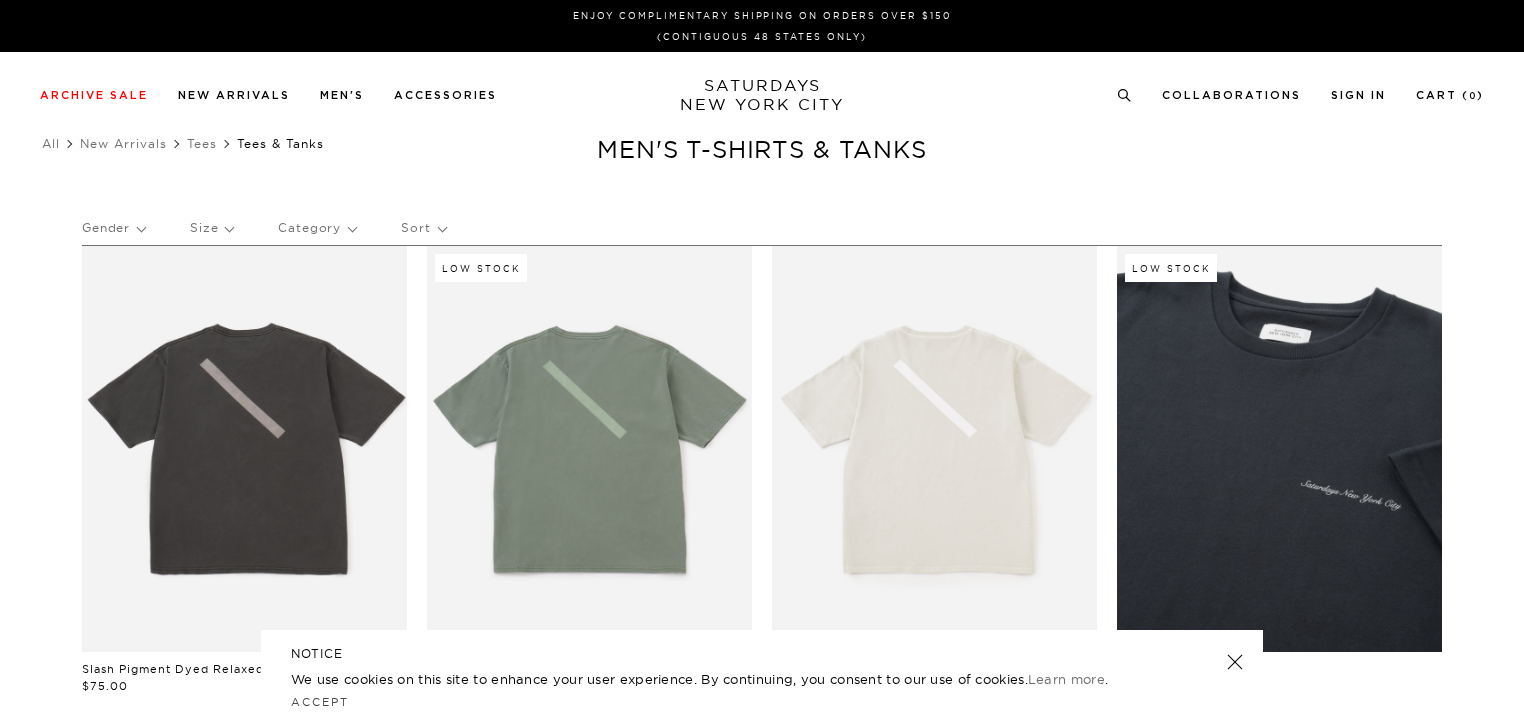 scroll, scrollTop: 500, scrollLeft: 0, axis: vertical 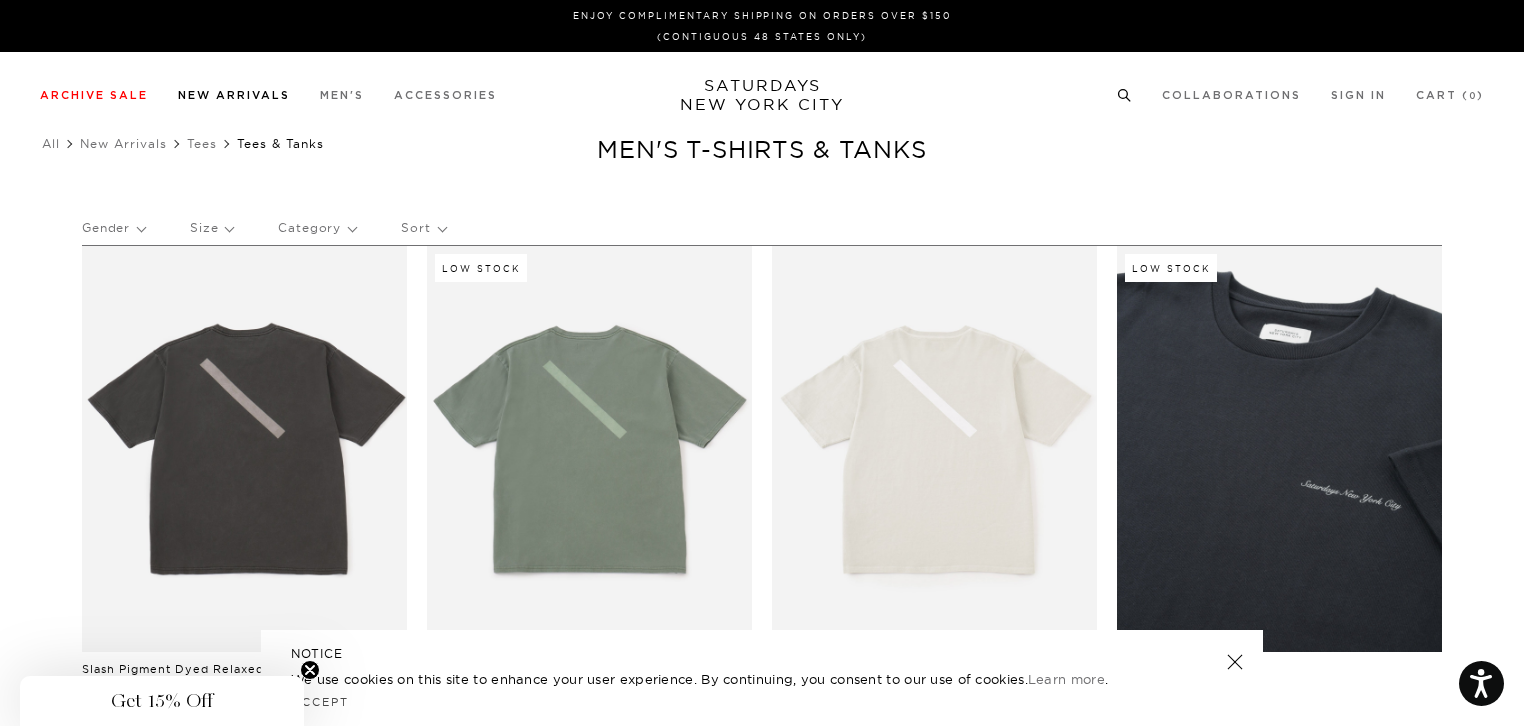 click on "New Arrivals" at bounding box center [234, 95] 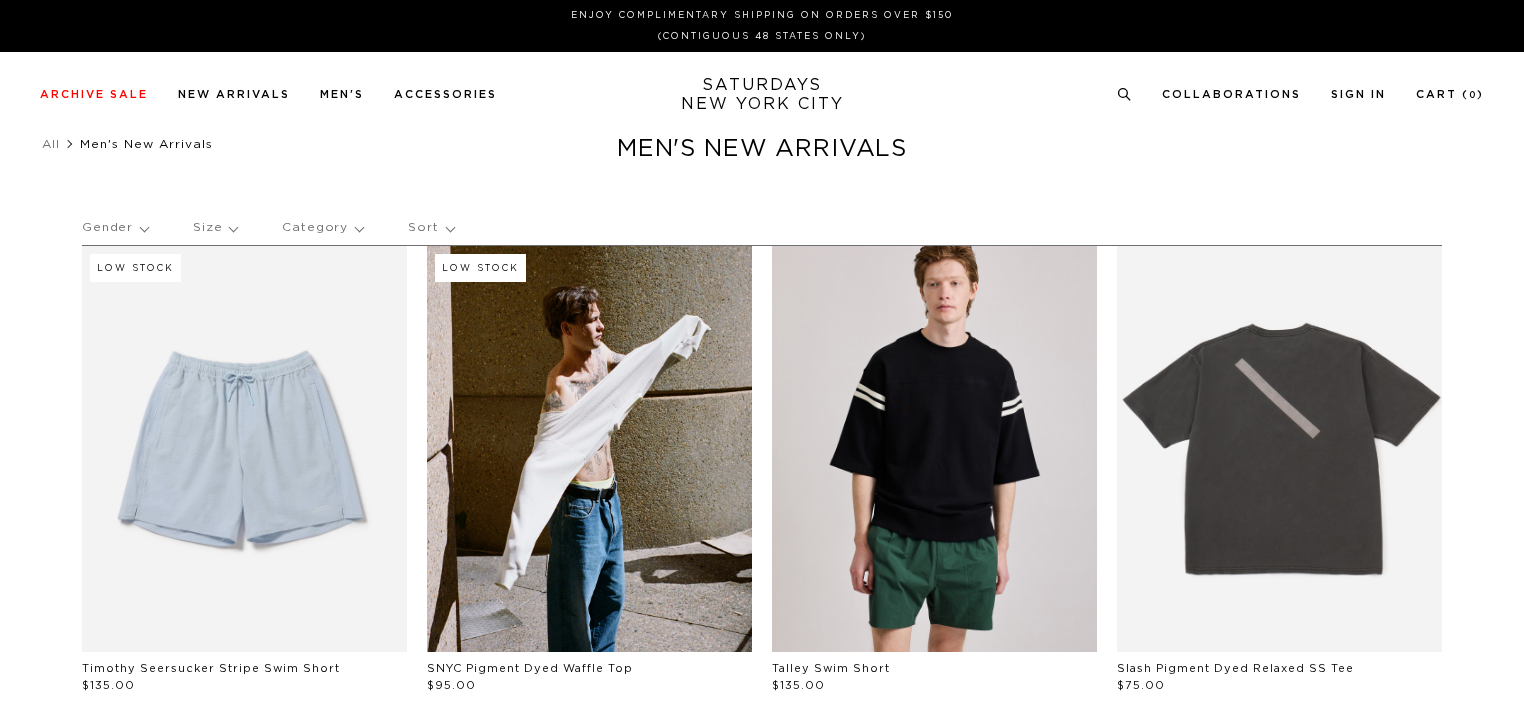 scroll, scrollTop: 0, scrollLeft: 0, axis: both 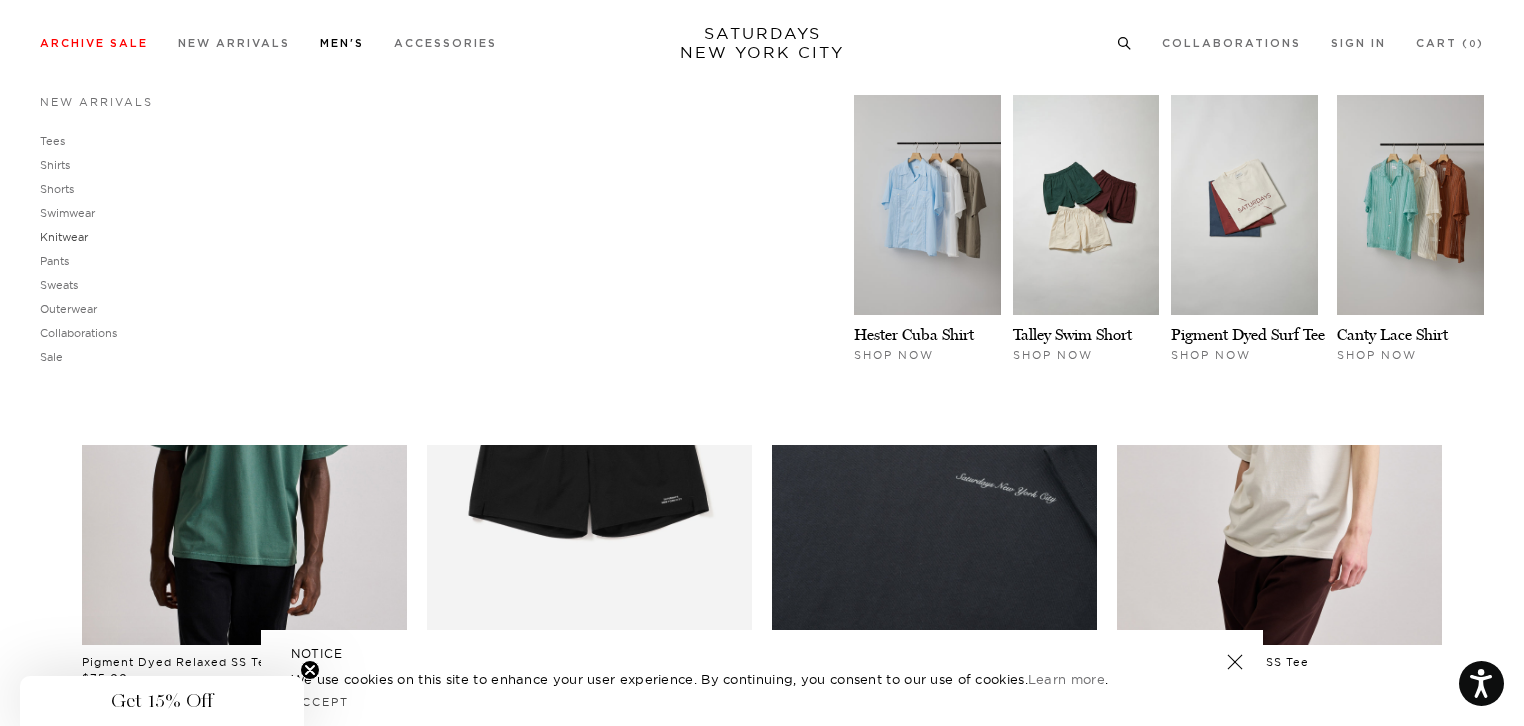 click on "Knitwear" at bounding box center (64, 237) 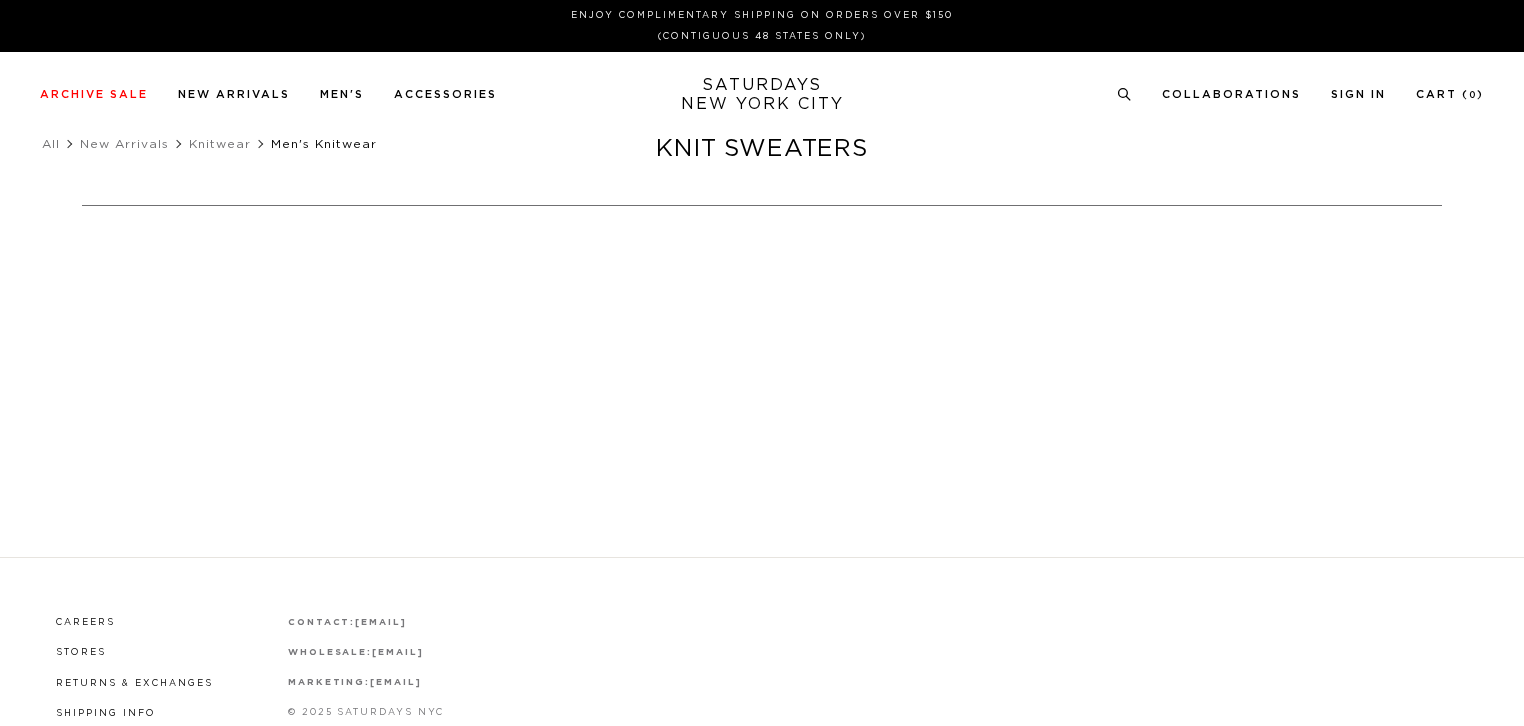 scroll, scrollTop: 0, scrollLeft: 0, axis: both 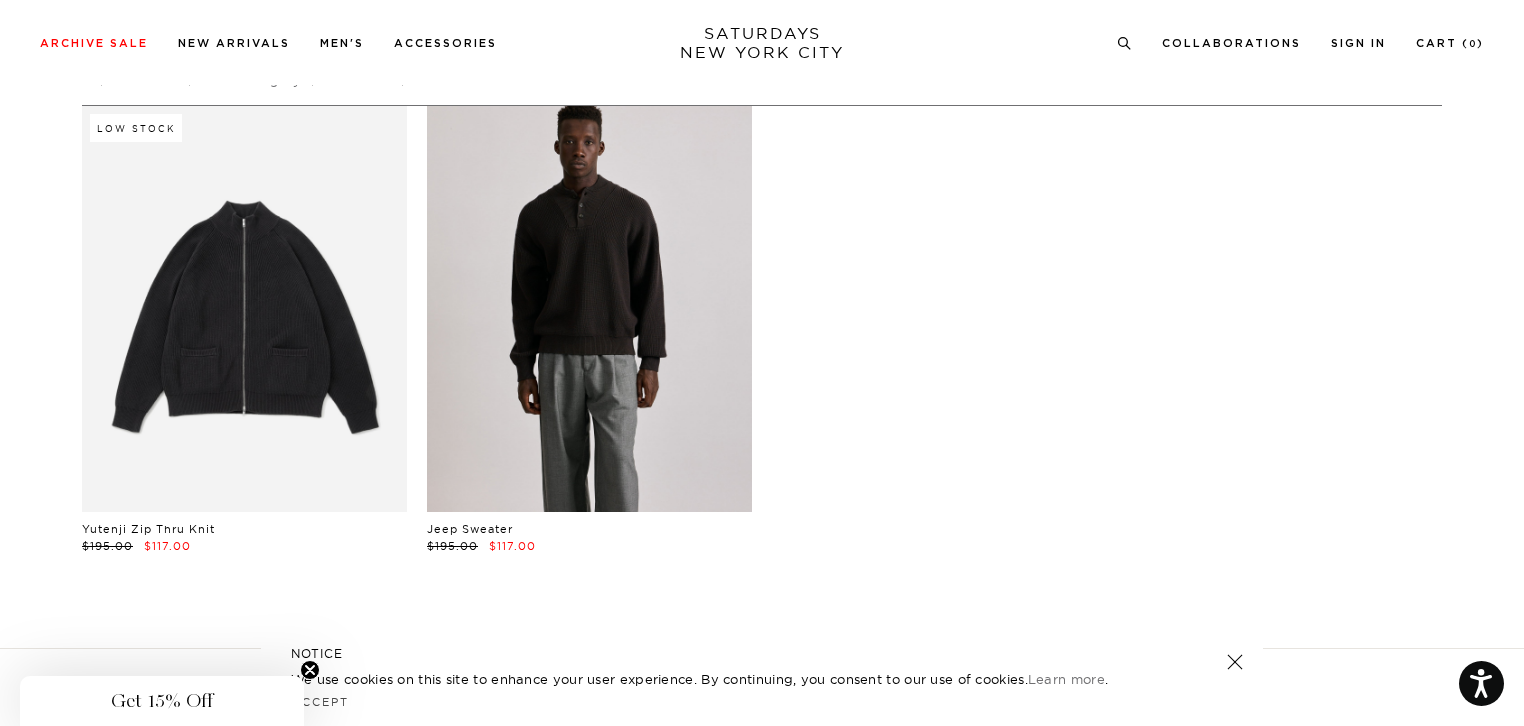 click at bounding box center (589, 309) 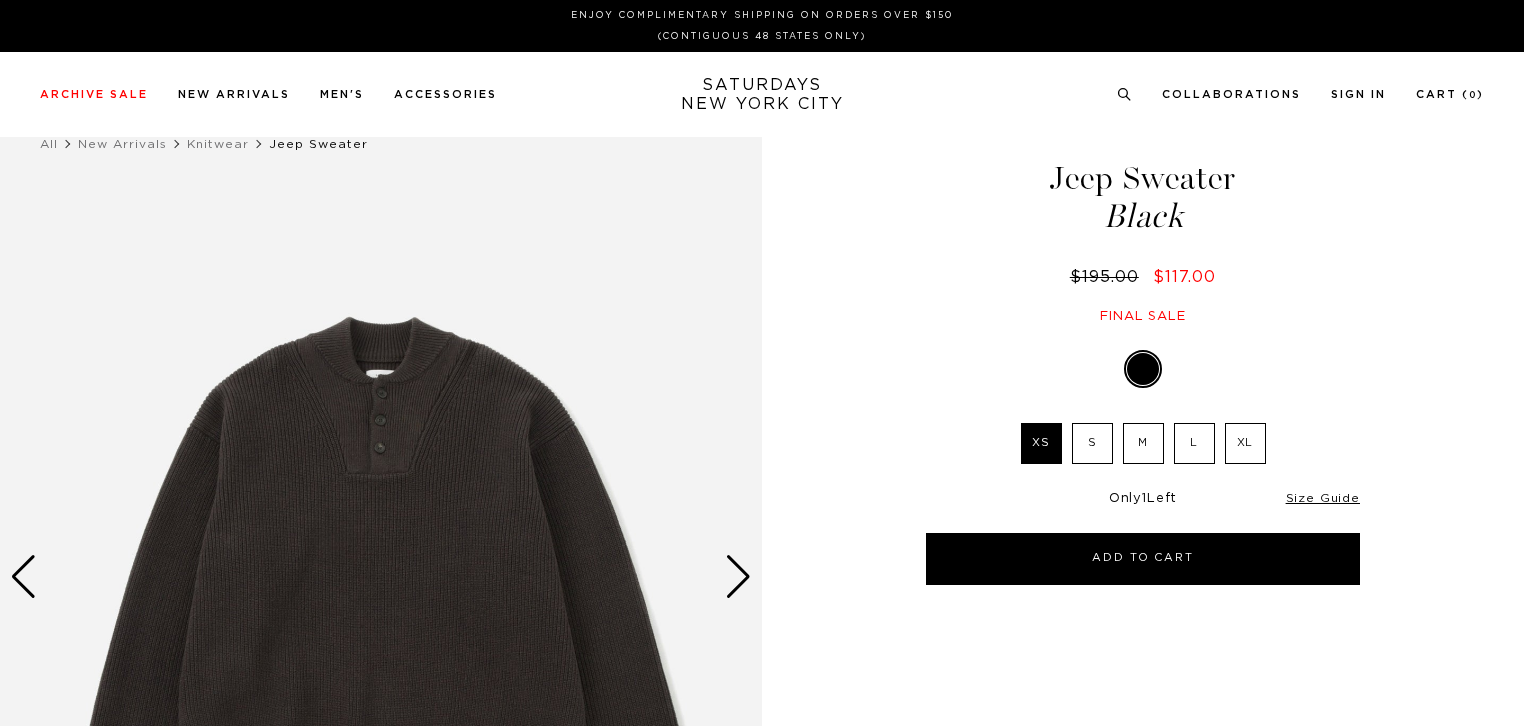 scroll, scrollTop: 0, scrollLeft: 0, axis: both 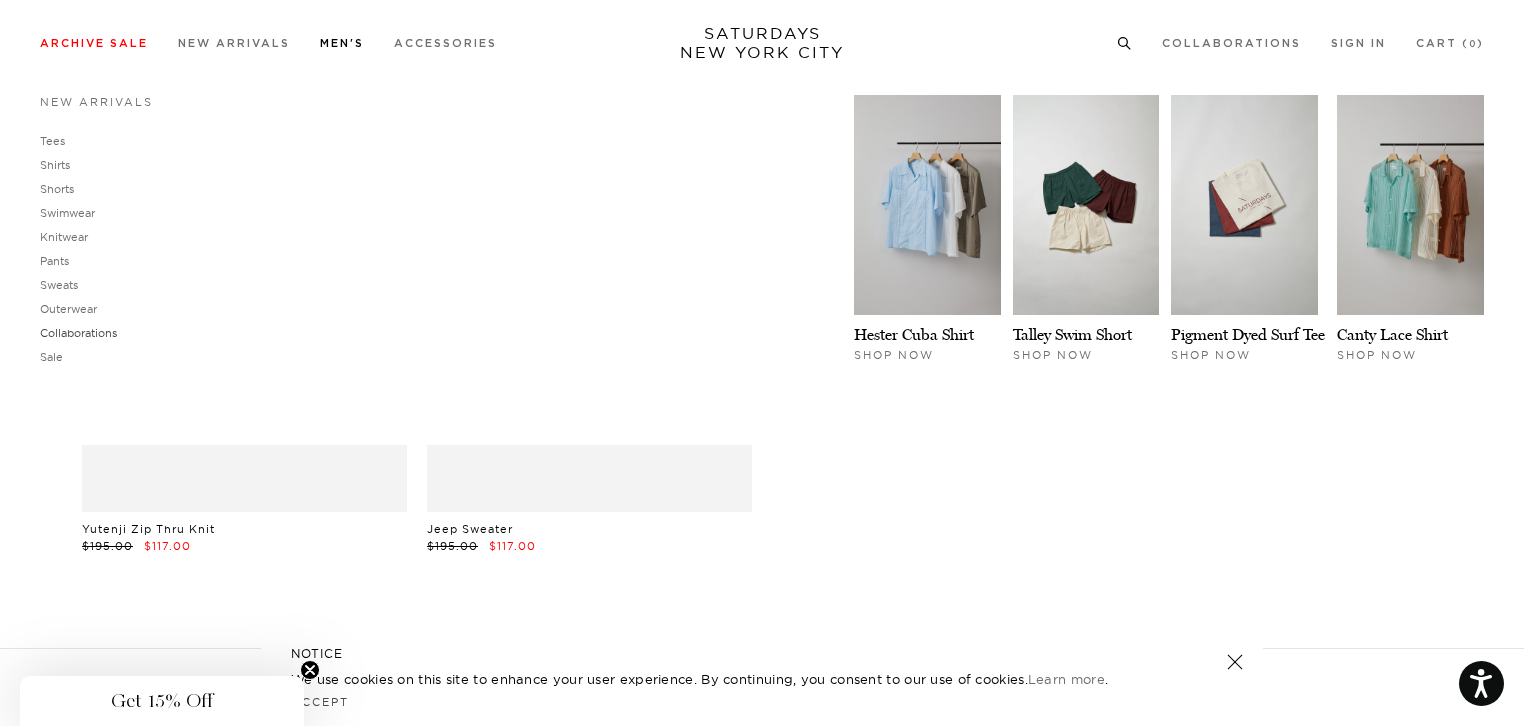 click on "Collaborations" at bounding box center [78, 333] 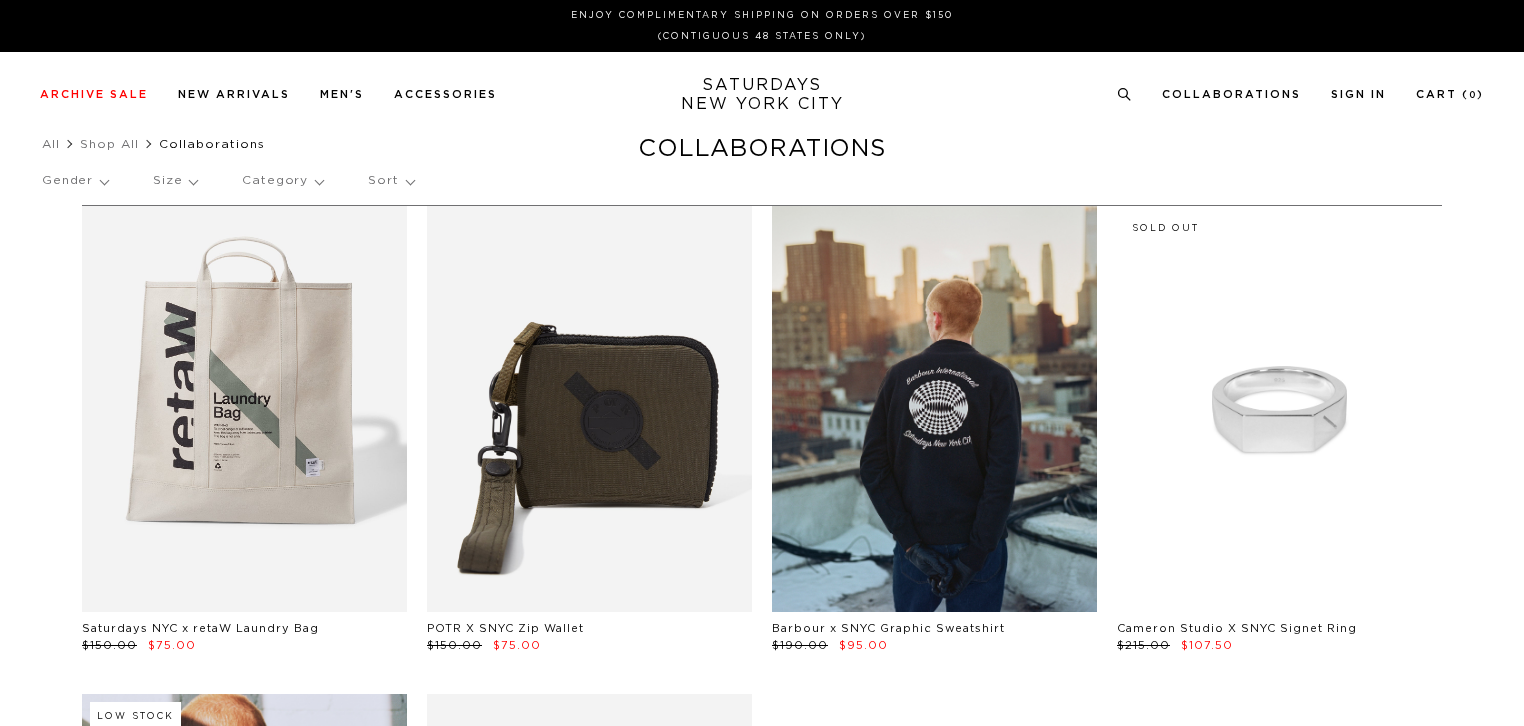 scroll, scrollTop: 0, scrollLeft: 0, axis: both 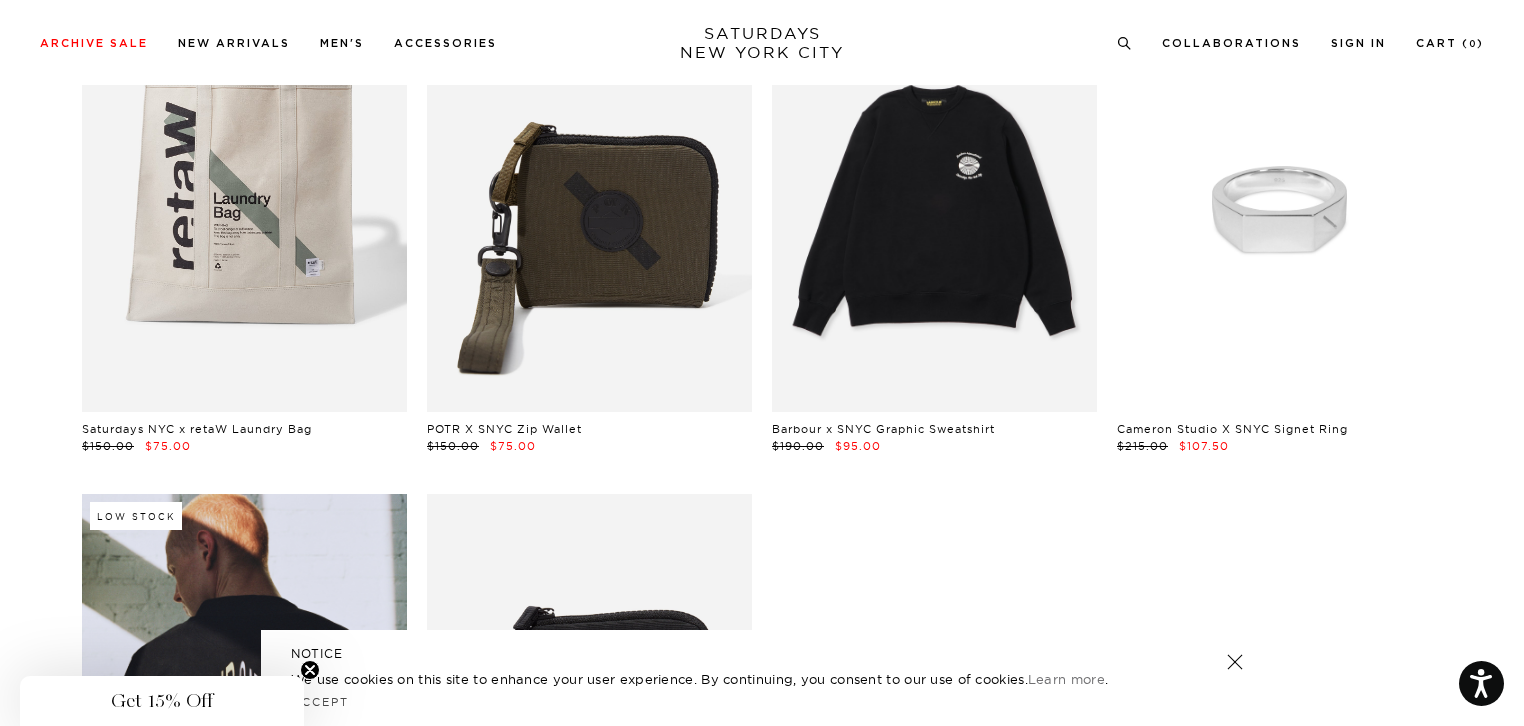 click at bounding box center [934, 209] 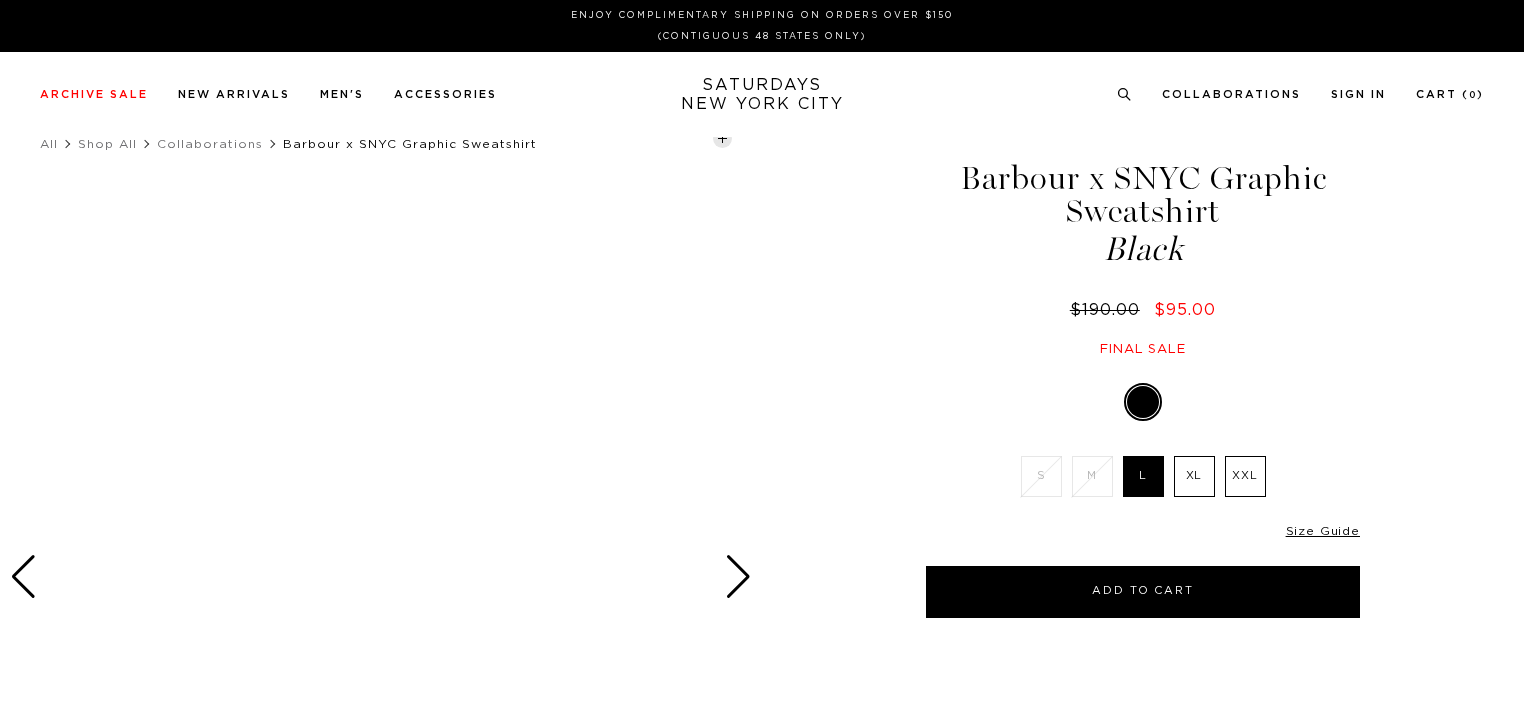 scroll, scrollTop: 0, scrollLeft: 0, axis: both 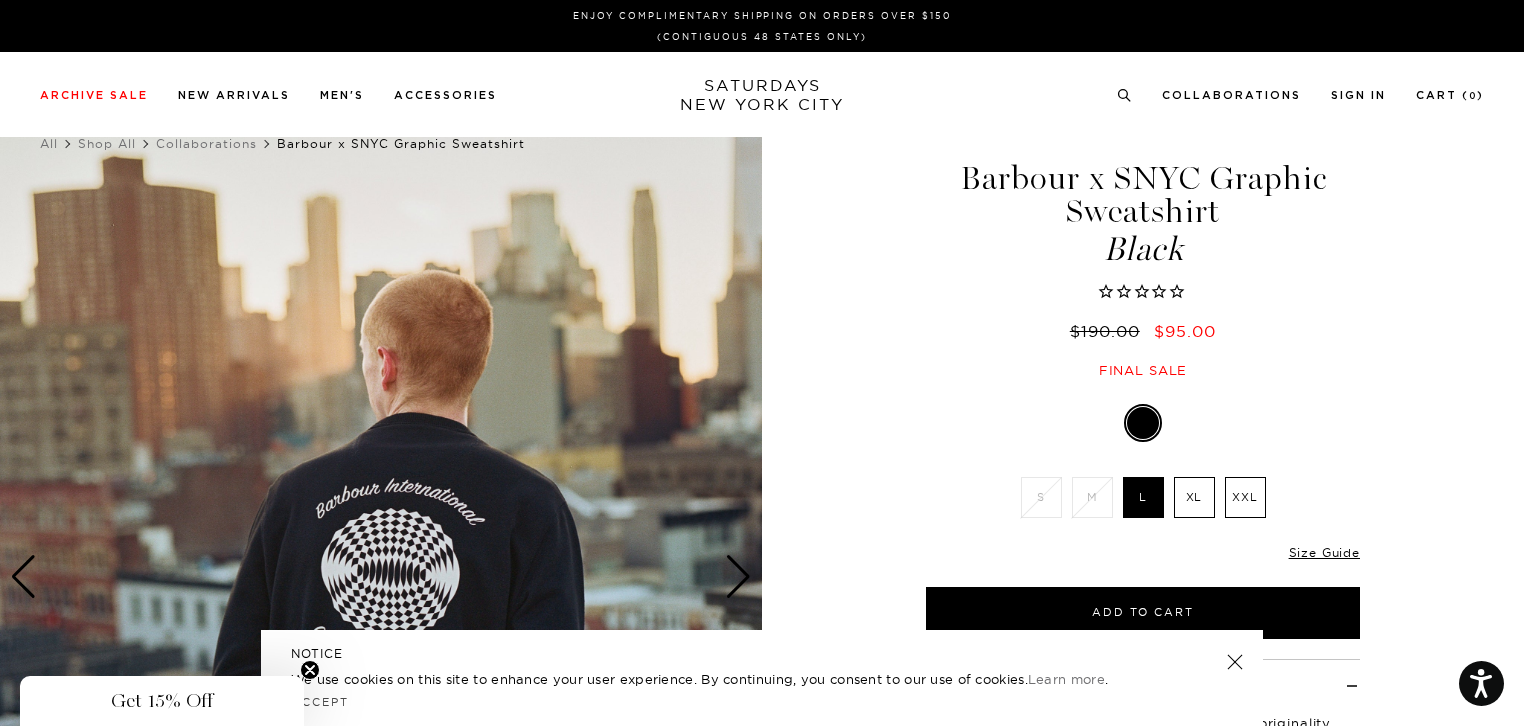 click on "XXL" at bounding box center (1245, 497) 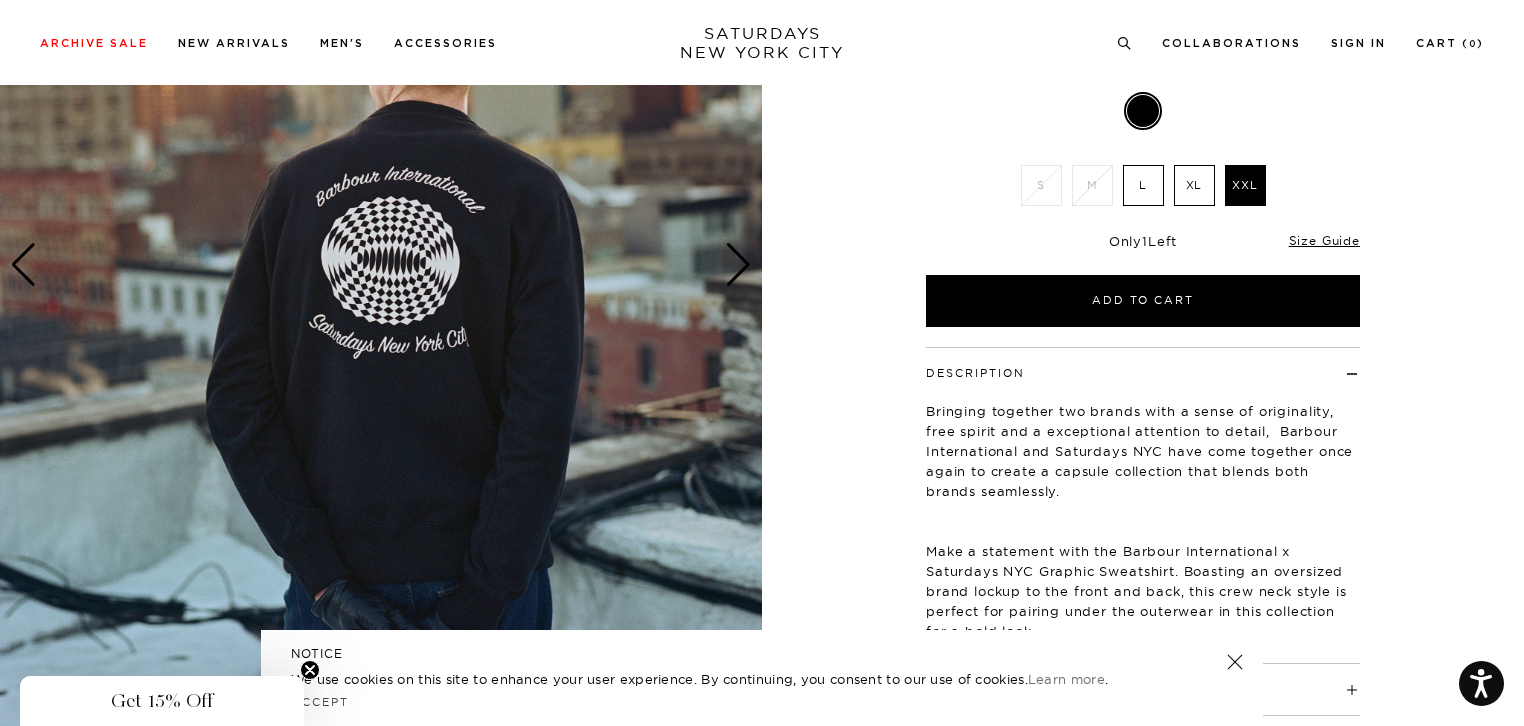 scroll, scrollTop: 300, scrollLeft: 0, axis: vertical 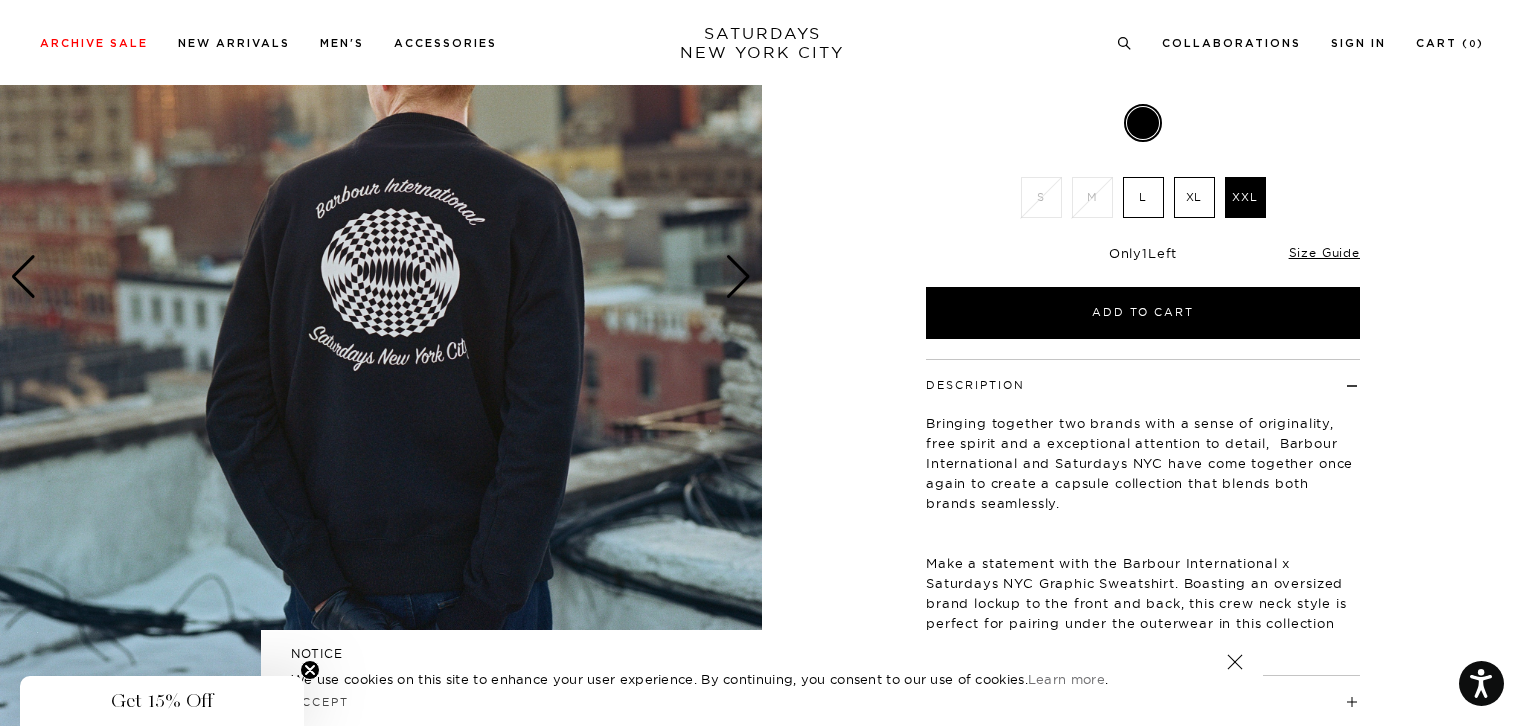 click at bounding box center [381, 277] 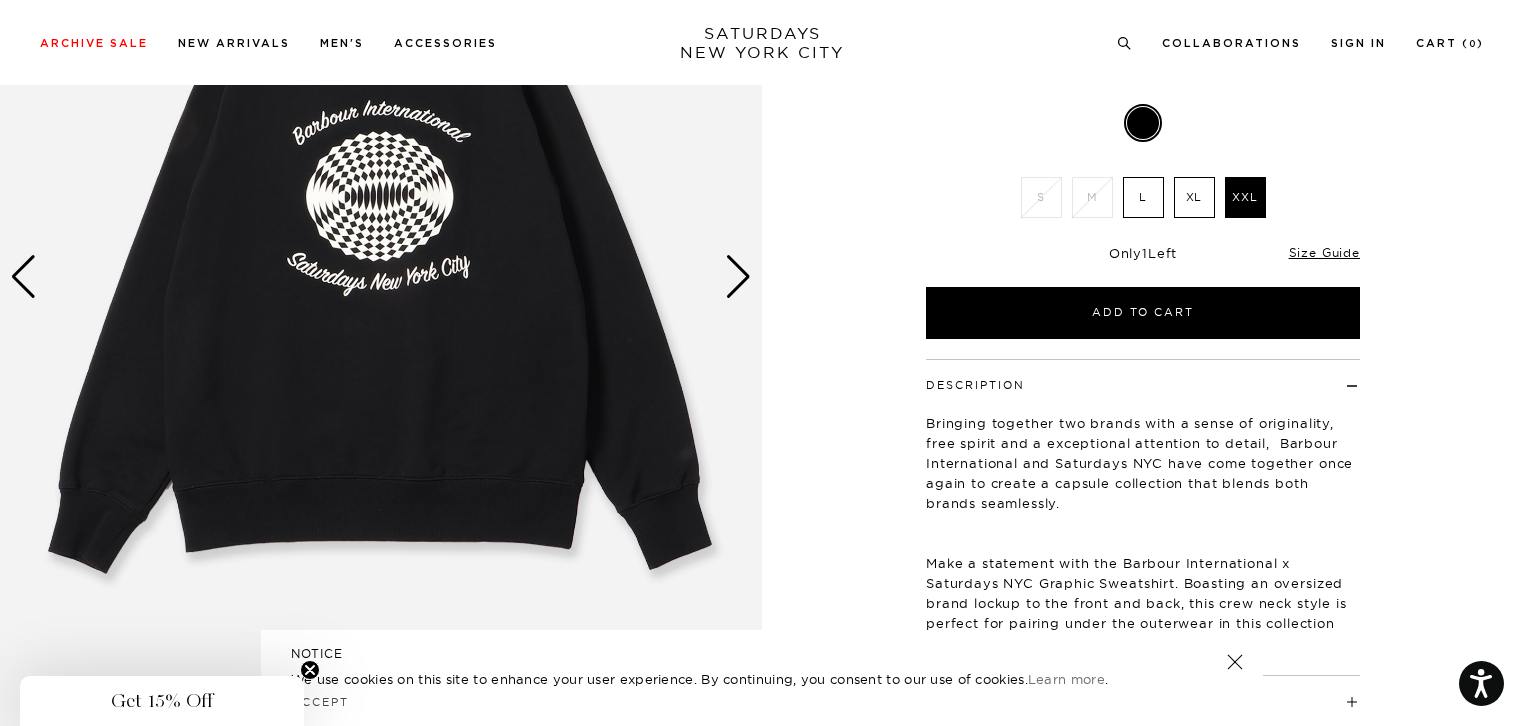 click at bounding box center (381, 277) 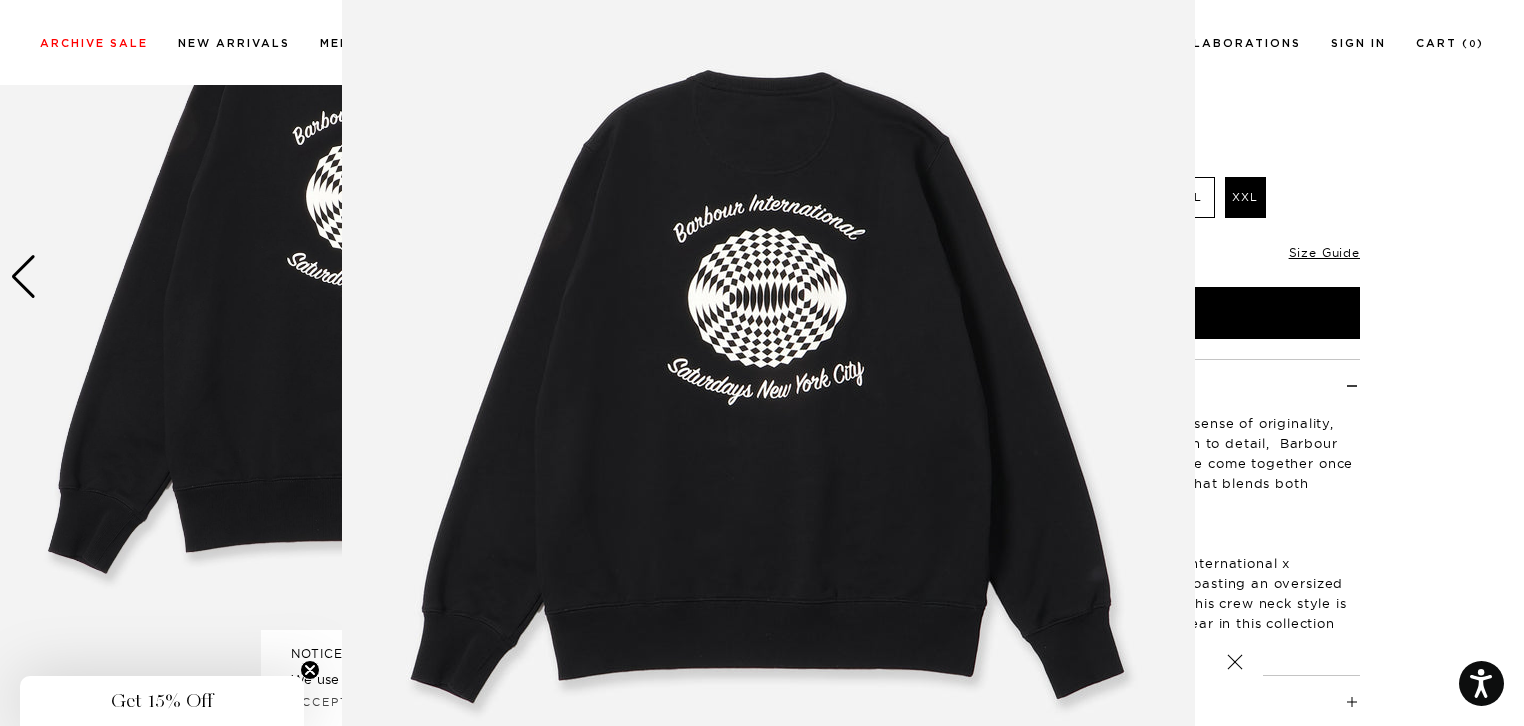 scroll, scrollTop: 124, scrollLeft: 0, axis: vertical 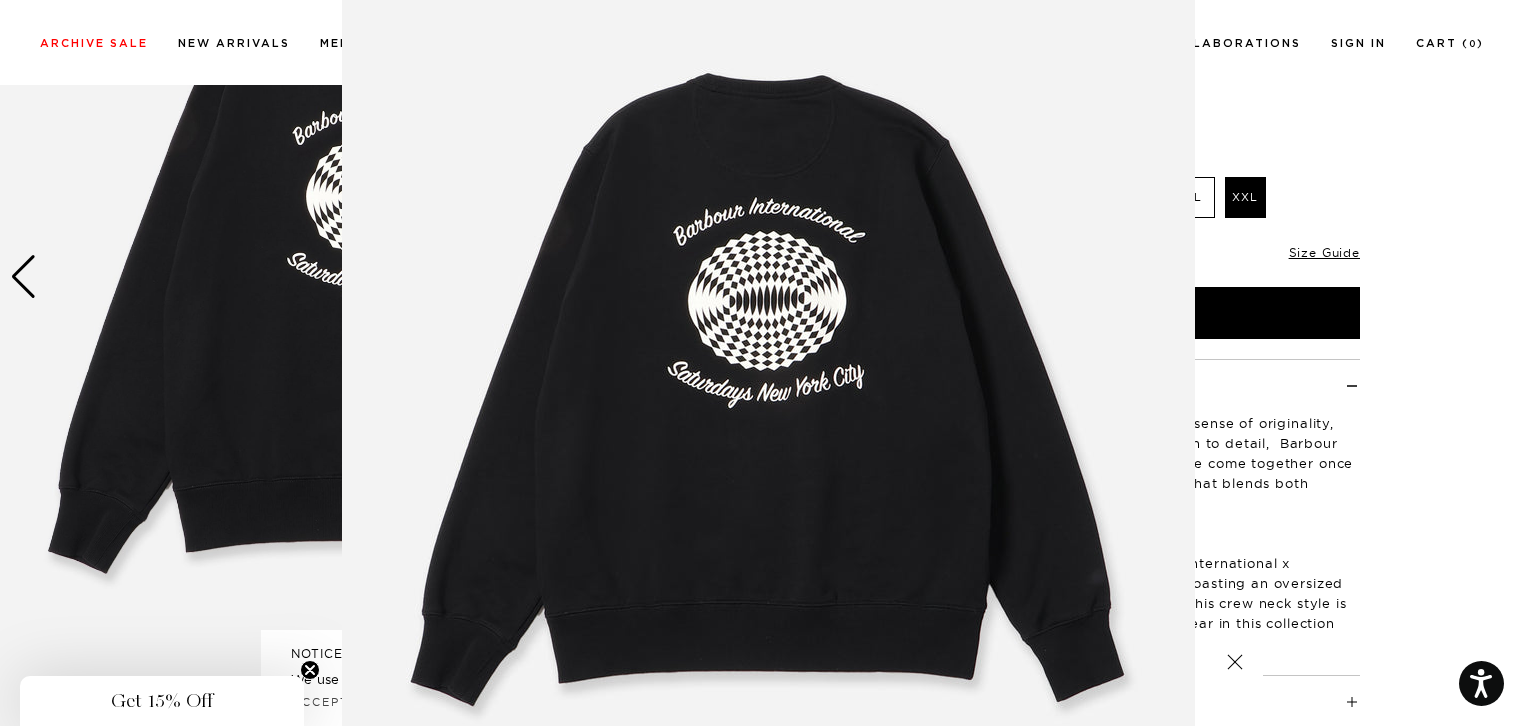 click at bounding box center [768, 388] 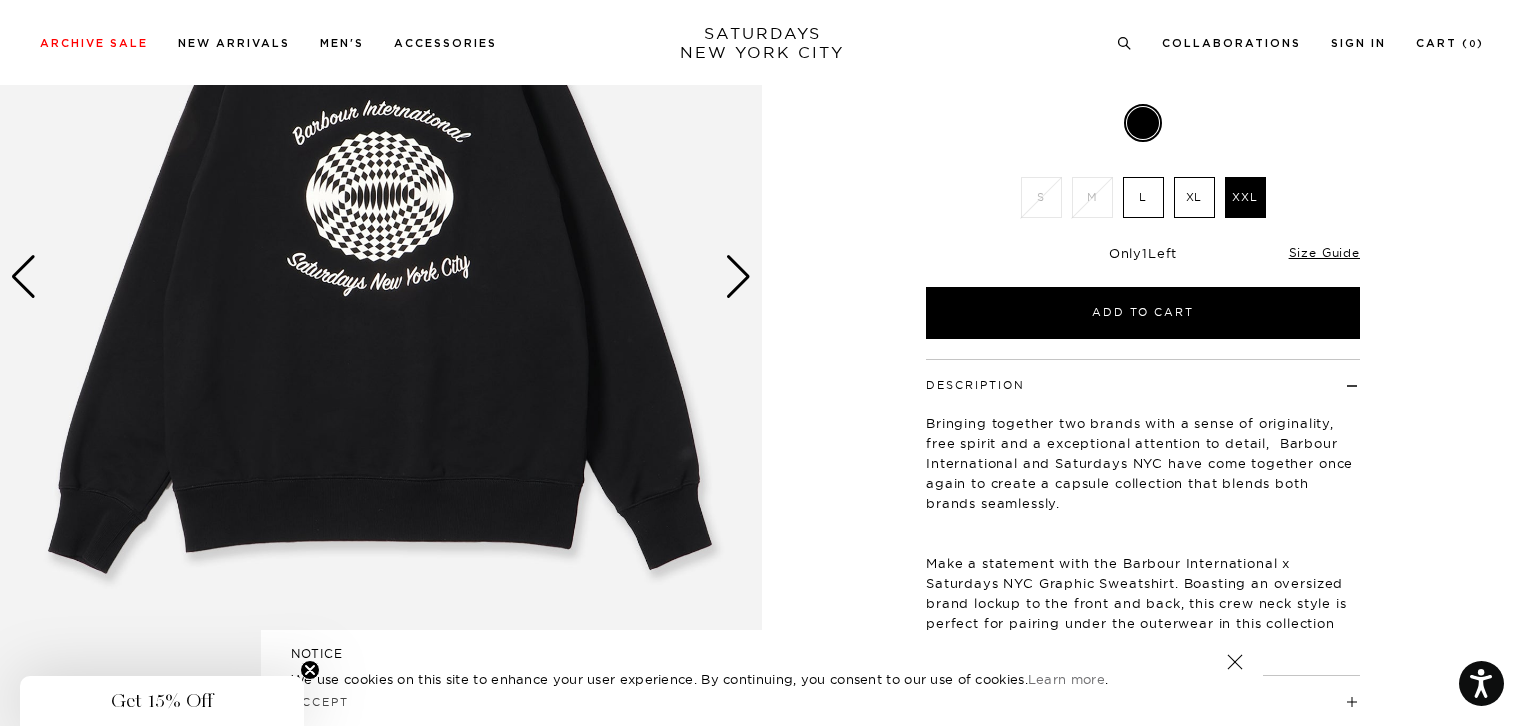 scroll, scrollTop: 0, scrollLeft: 0, axis: both 